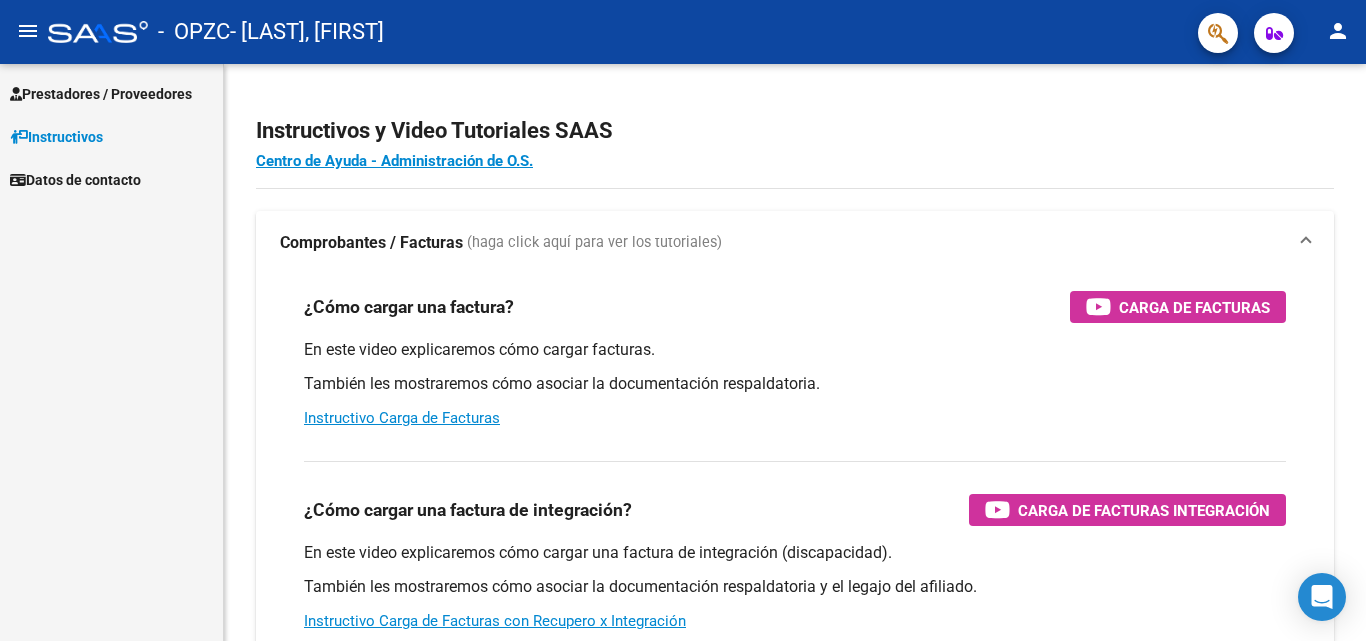 scroll, scrollTop: 0, scrollLeft: 0, axis: both 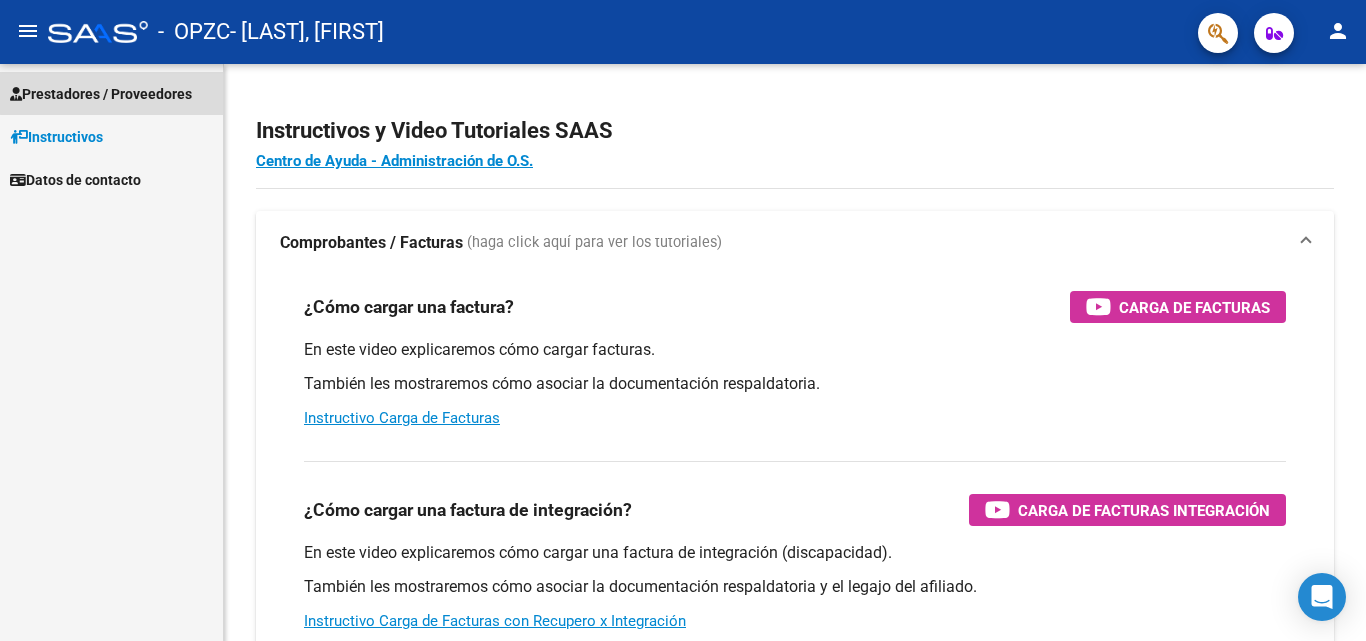 click on "Prestadores / Proveedores" at bounding box center [101, 94] 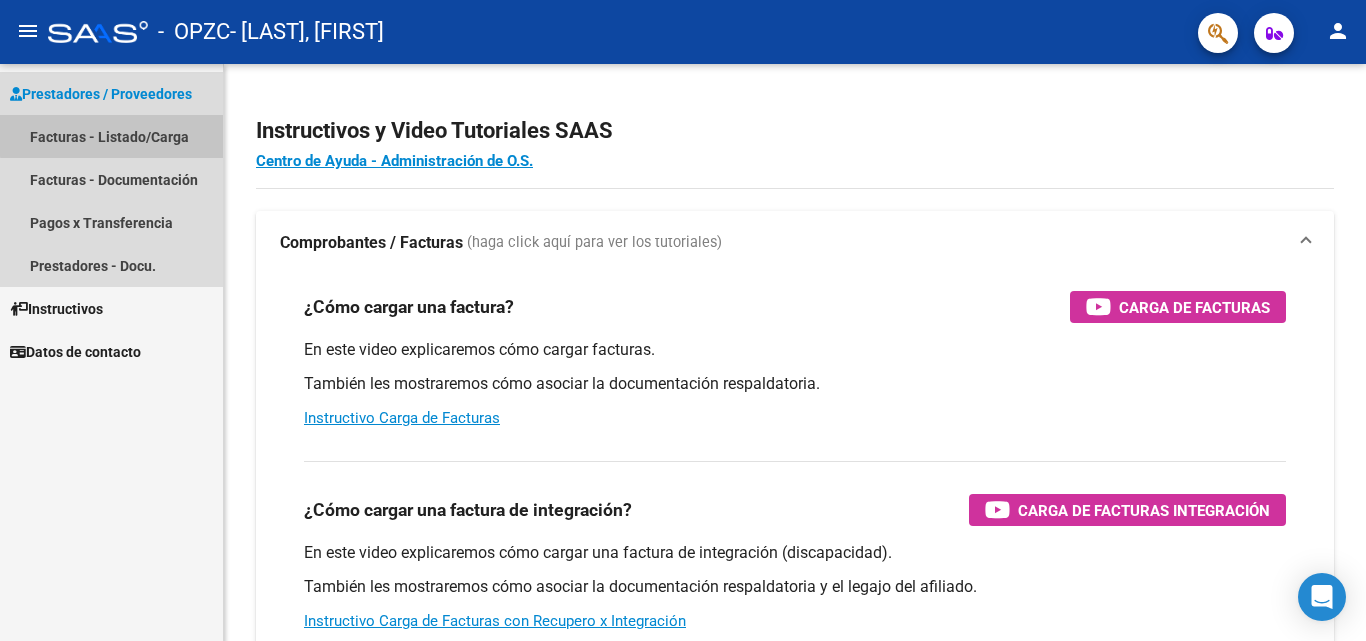 click on "Facturas - Listado/Carga" at bounding box center (111, 136) 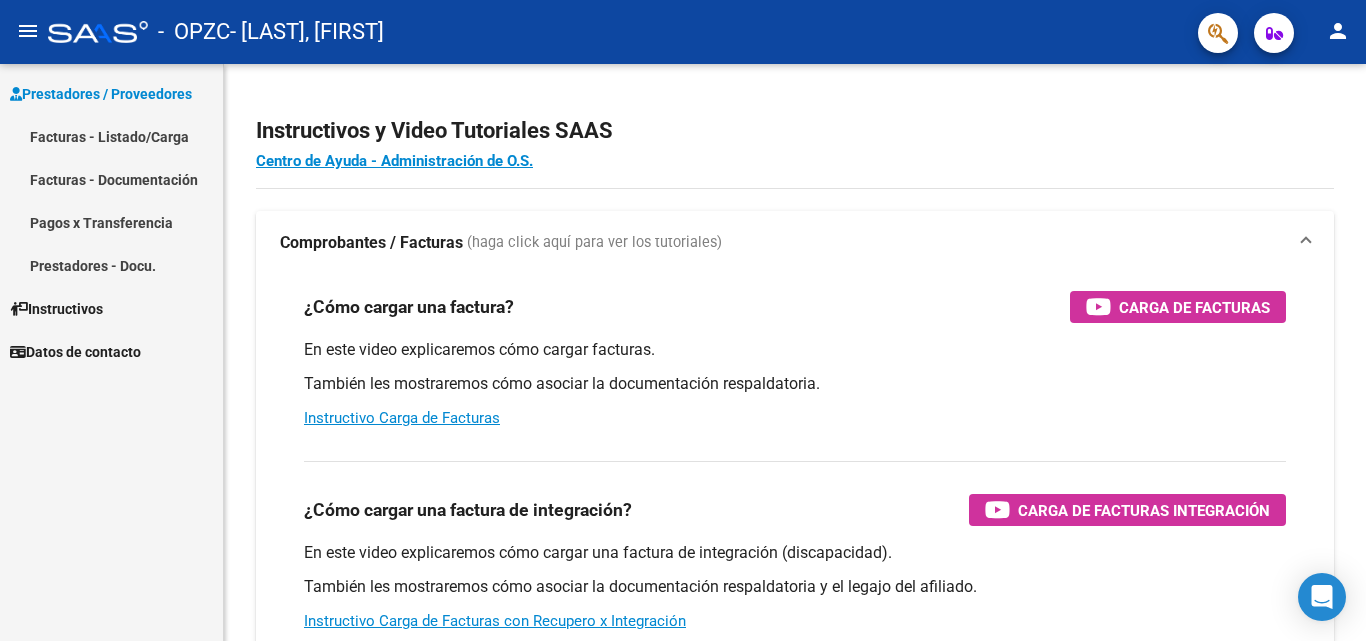 click on "Facturas - Listado/Carga" at bounding box center [111, 136] 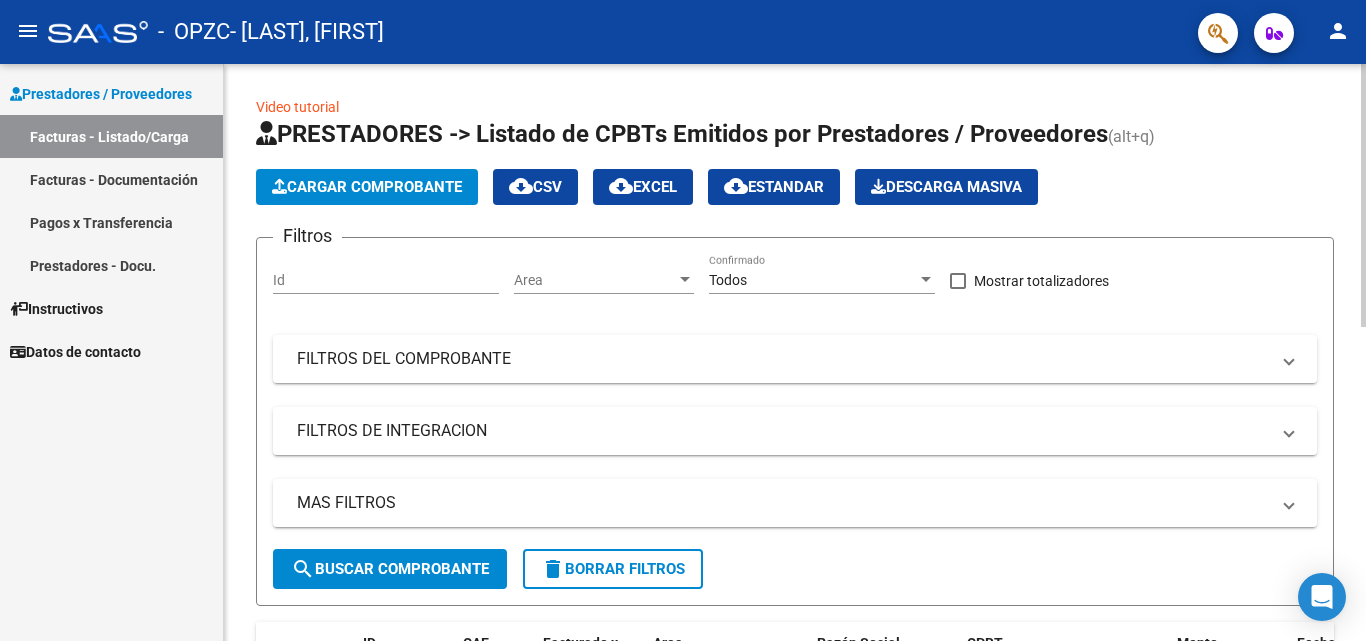 click on "Cargar Comprobante" 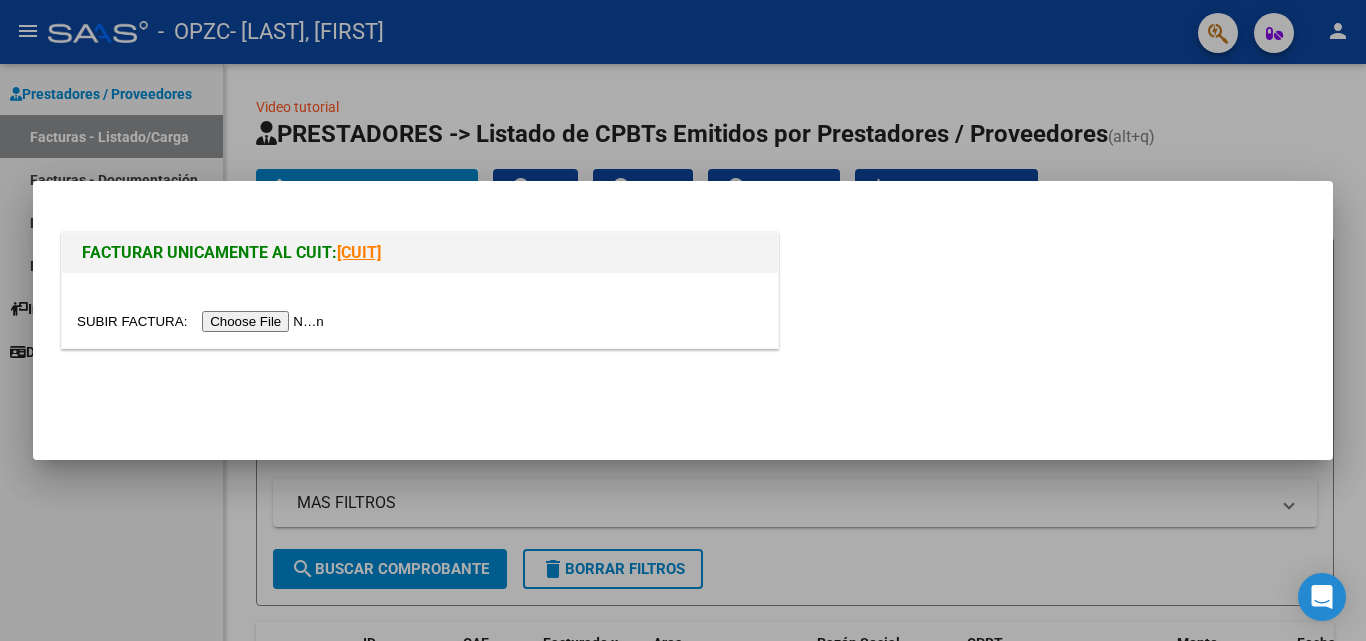 click at bounding box center [203, 321] 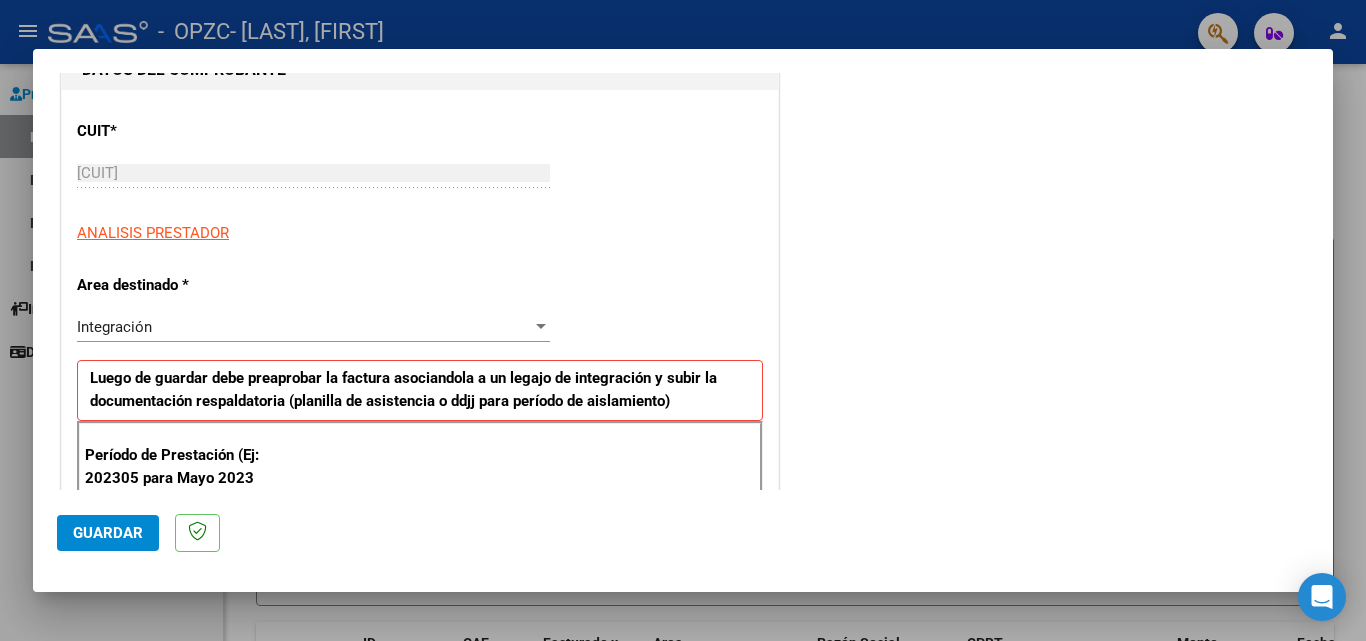 scroll, scrollTop: 300, scrollLeft: 0, axis: vertical 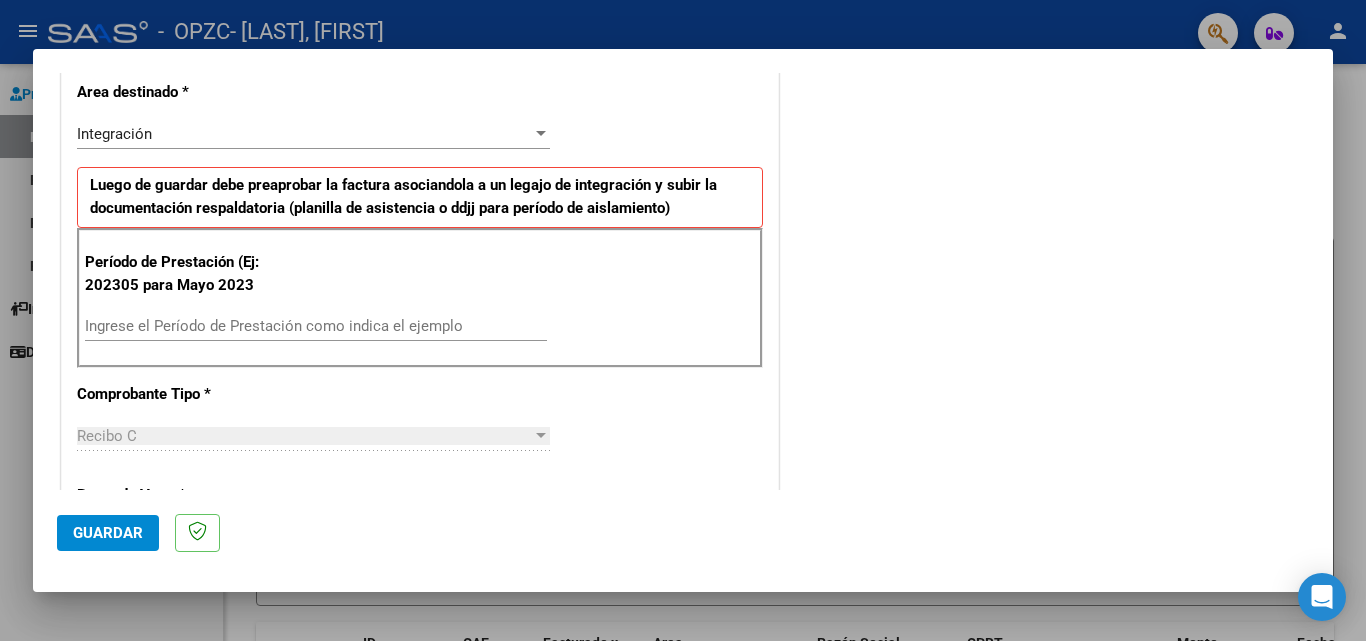 click on "Ingrese el Período de Prestación como indica el ejemplo" at bounding box center [316, 326] 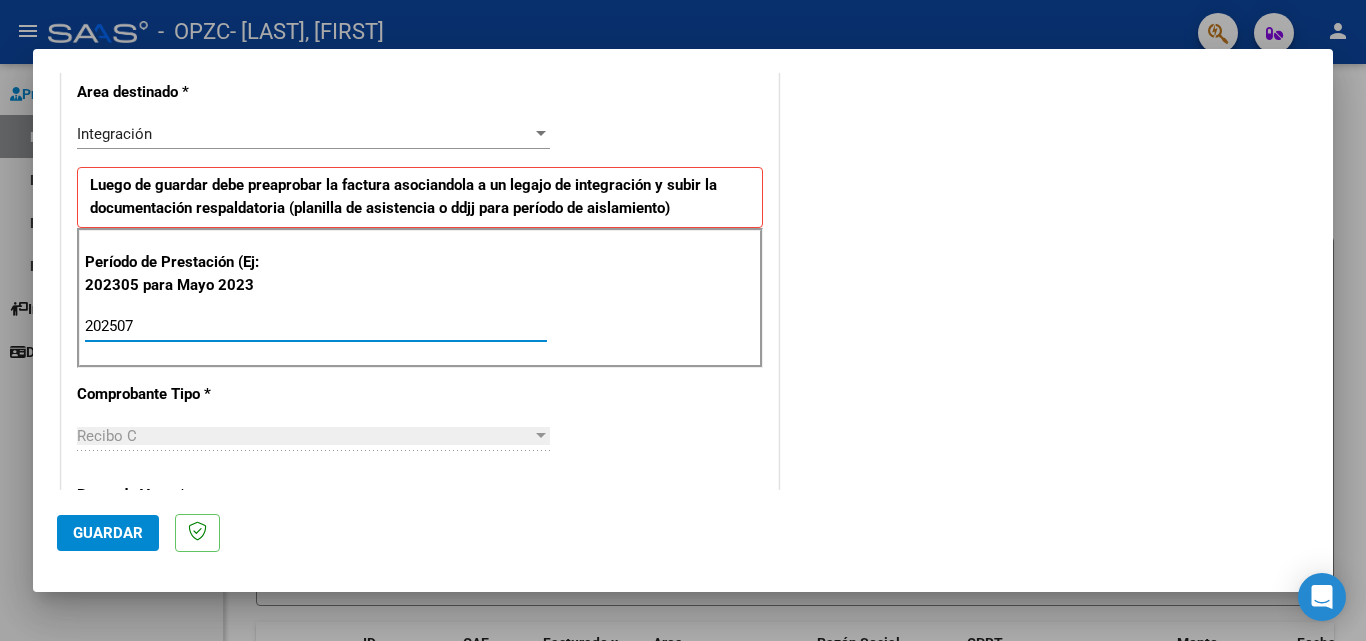 type on "202507" 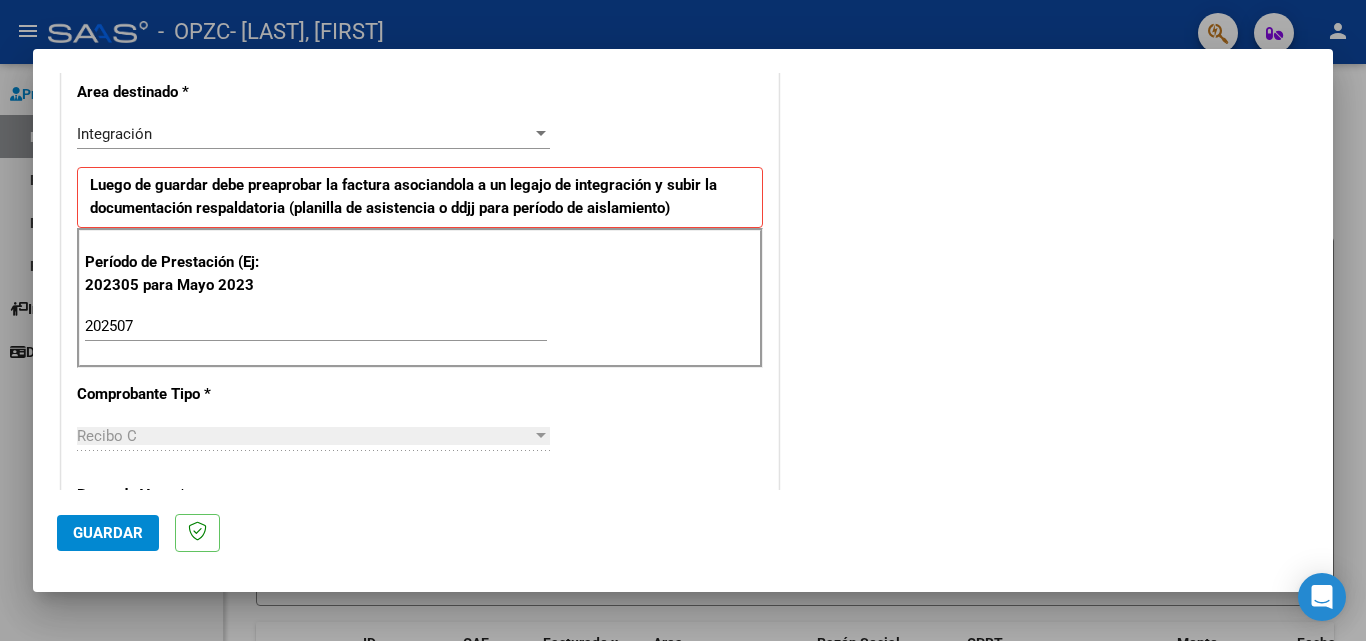 click on "CUIT  *   [CUIT] Ingresar CUIT  ANALISIS PRESTADOR  Area destinado * Integración Seleccionar Area Luego de guardar debe preaprobar la factura asociandola a un legajo de integración y subir la documentación respaldatoria (planilla de asistencia o ddjj para período de aislamiento)  Período de Prestación (Ej: 202305 para Mayo 2023    202507 Ingrese el Período de Prestación como indica el ejemplo   Comprobante Tipo * Recibo C Seleccionar Tipo Punto de Venta  *   3 Ingresar el Nro.  Número  *   1033 Ingresar el Nro.  Monto  *   $ 160.817,93 Ingresar el monto  Fecha del Cpbt.  *   2025-08-01 Ingresar la fecha  CAE / CAEA (no ingrese CAI)    75314639391692 Ingresar el CAE o CAEA (no ingrese CAI)  Fecha de Vencimiento    Ingresar la fecha  Ref. Externa    Ingresar la ref.  N° Liquidación    Ingresar el N° Liquidación" at bounding box center (420, 630) 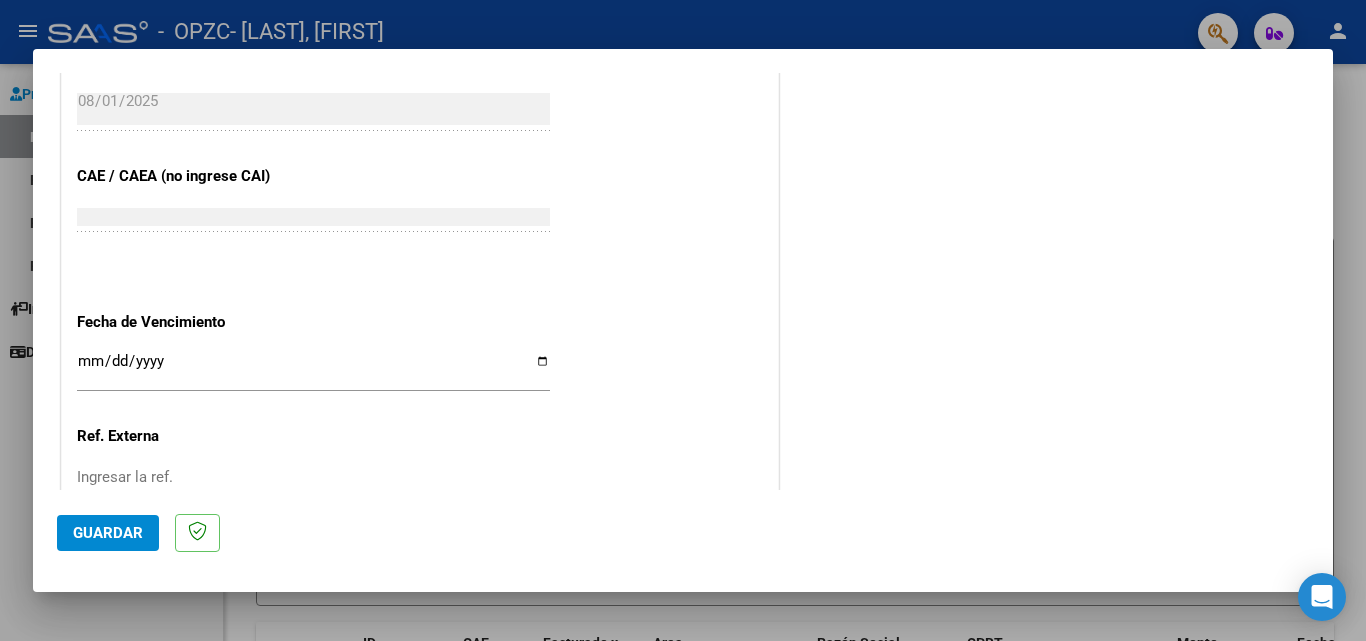 scroll, scrollTop: 1226, scrollLeft: 0, axis: vertical 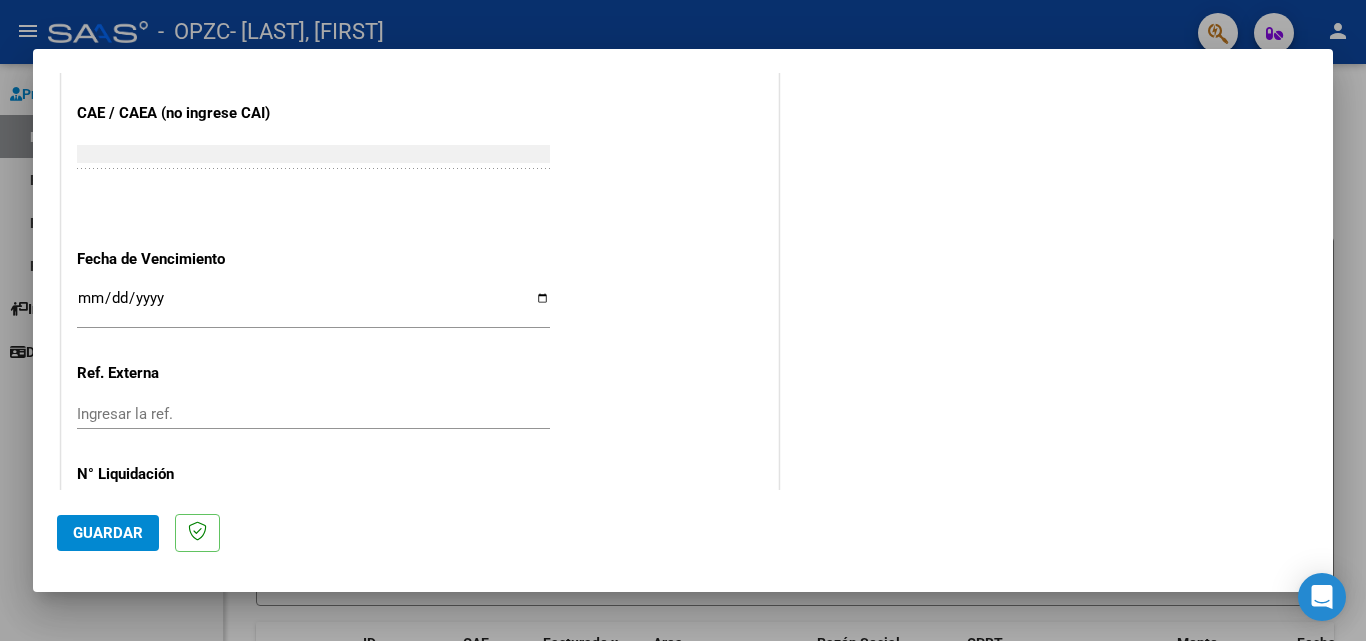 click on "Ingresar la fecha" at bounding box center [313, 306] 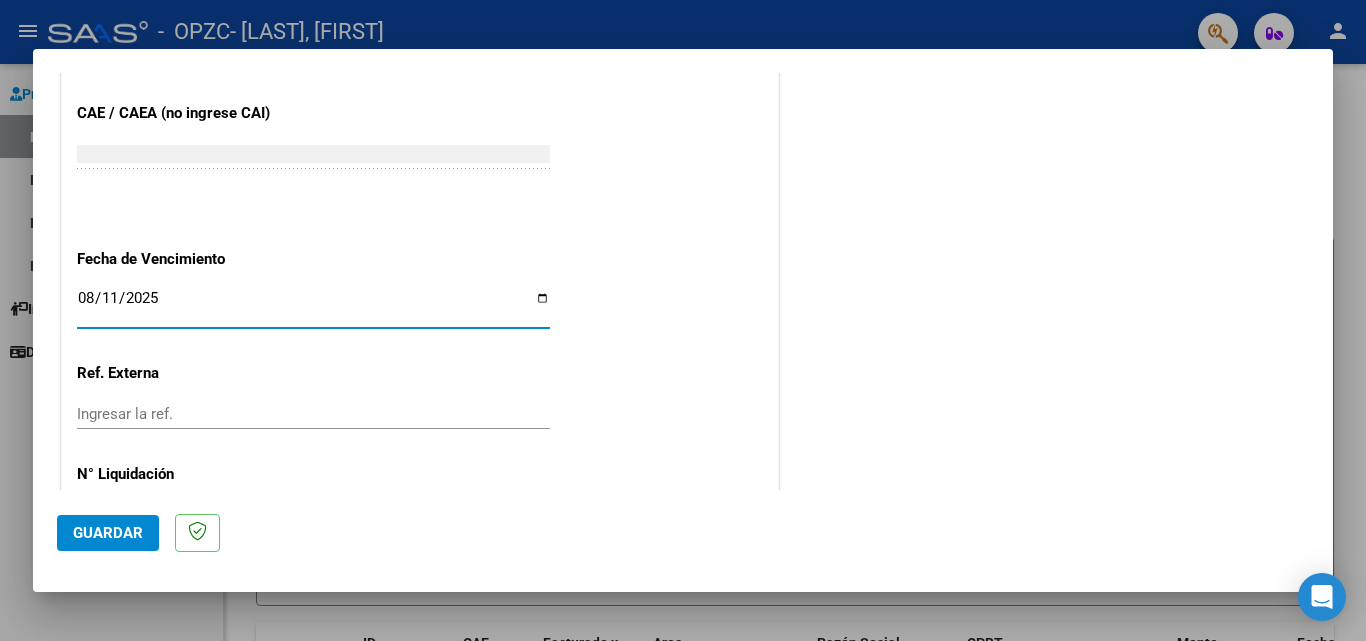 type on "2025-08-11" 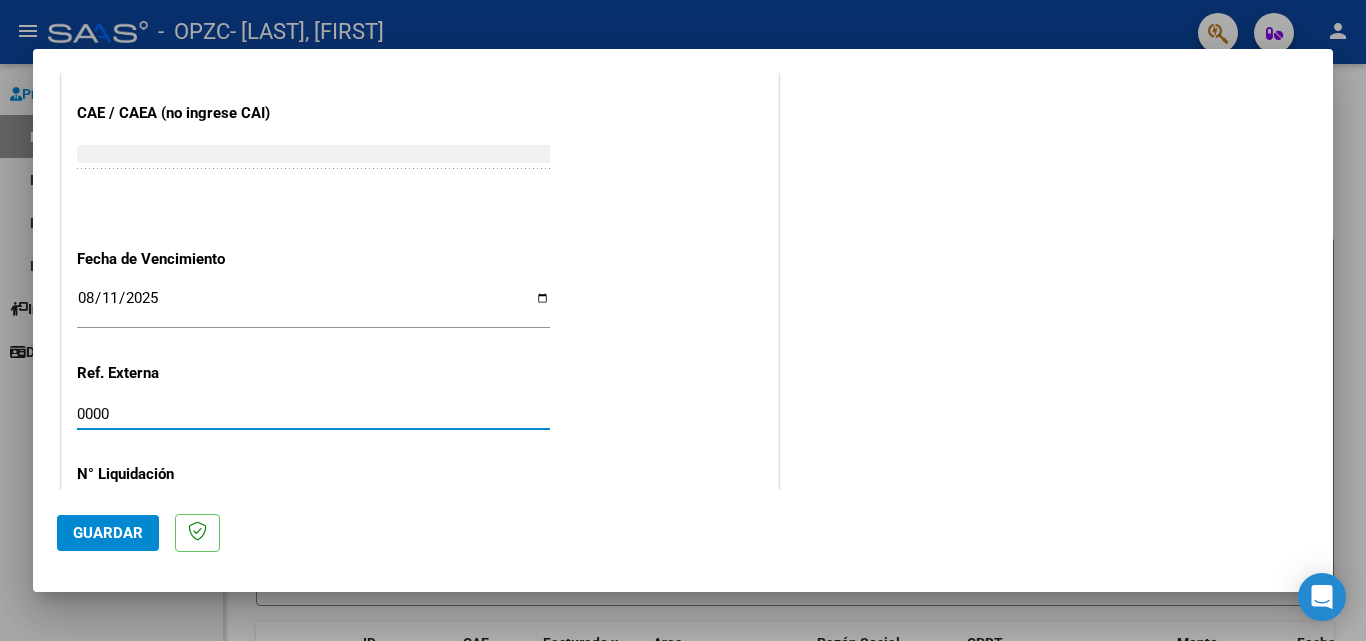 type on "0000" 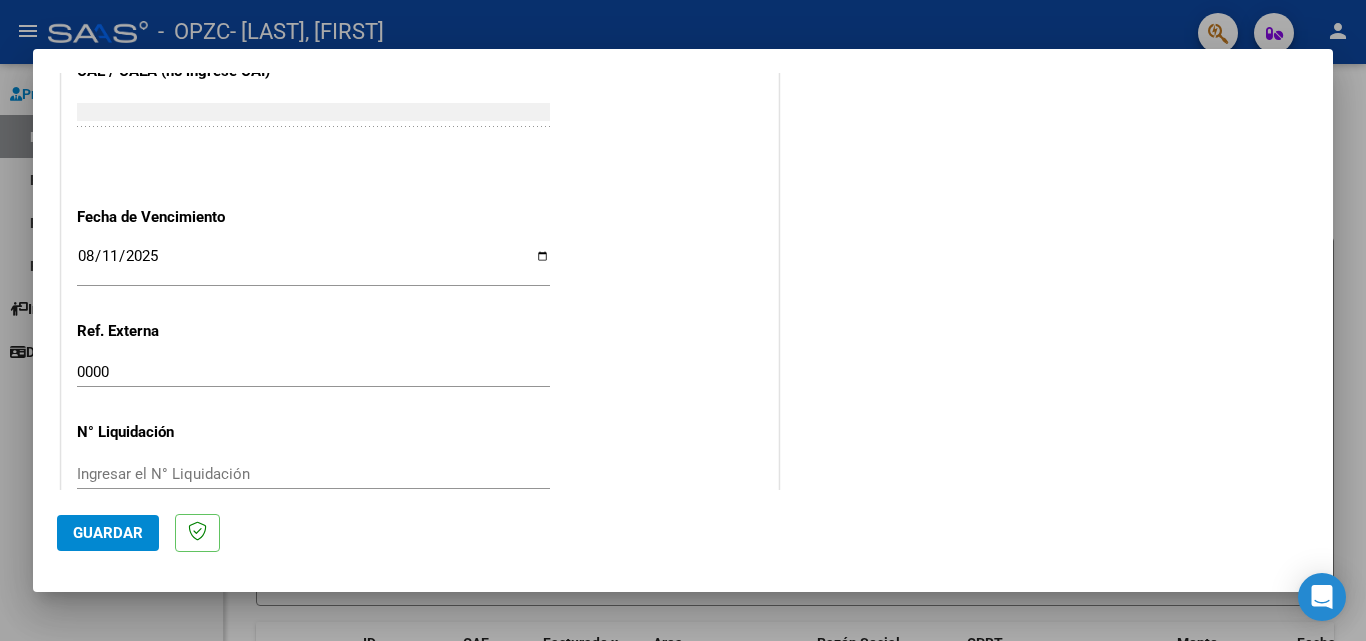 scroll, scrollTop: 1305, scrollLeft: 0, axis: vertical 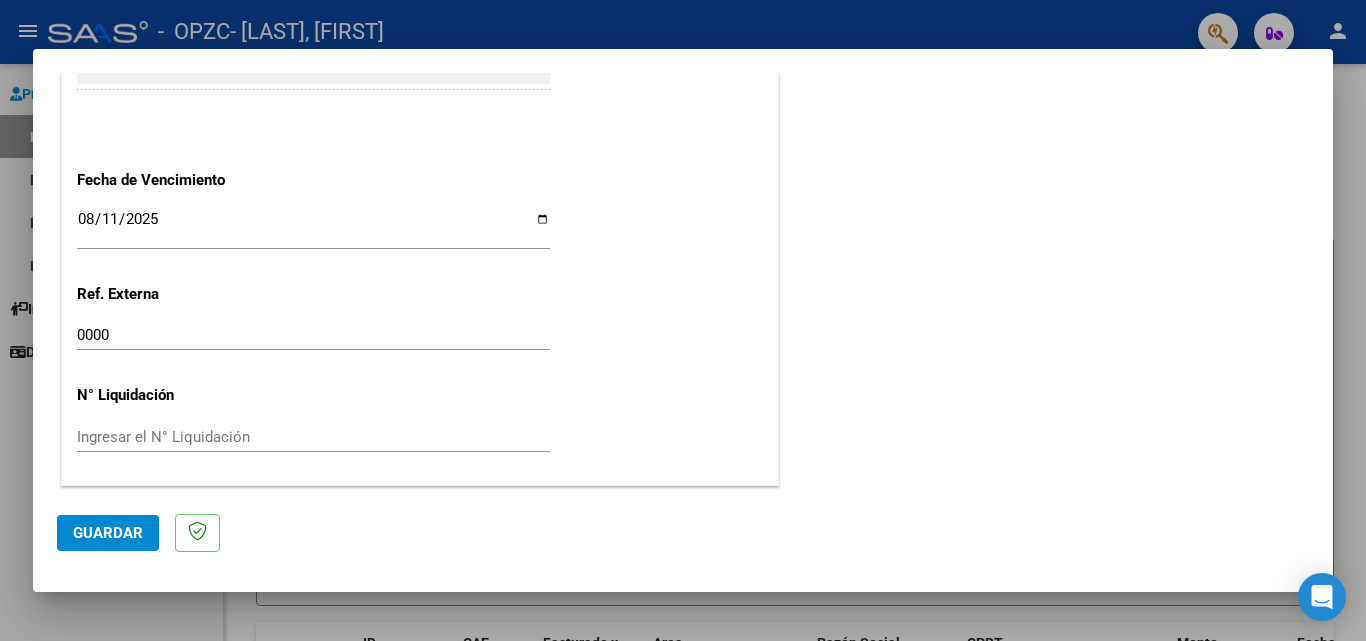 click on "Guardar" 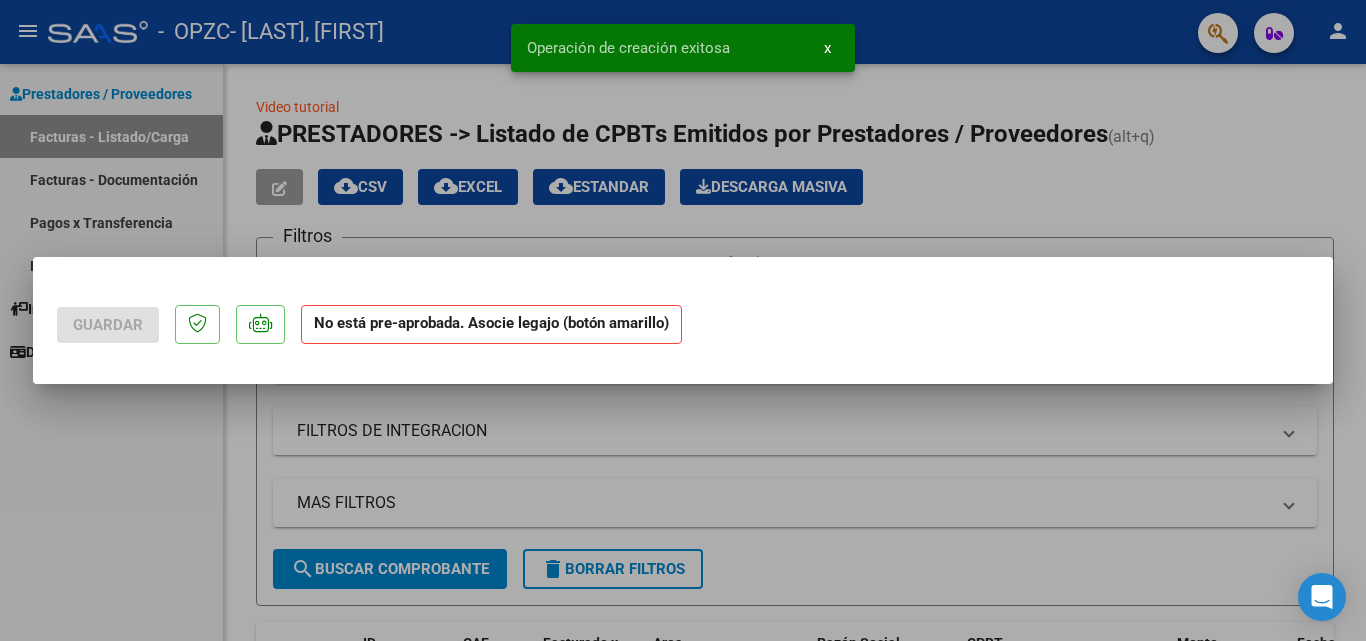 scroll, scrollTop: 0, scrollLeft: 0, axis: both 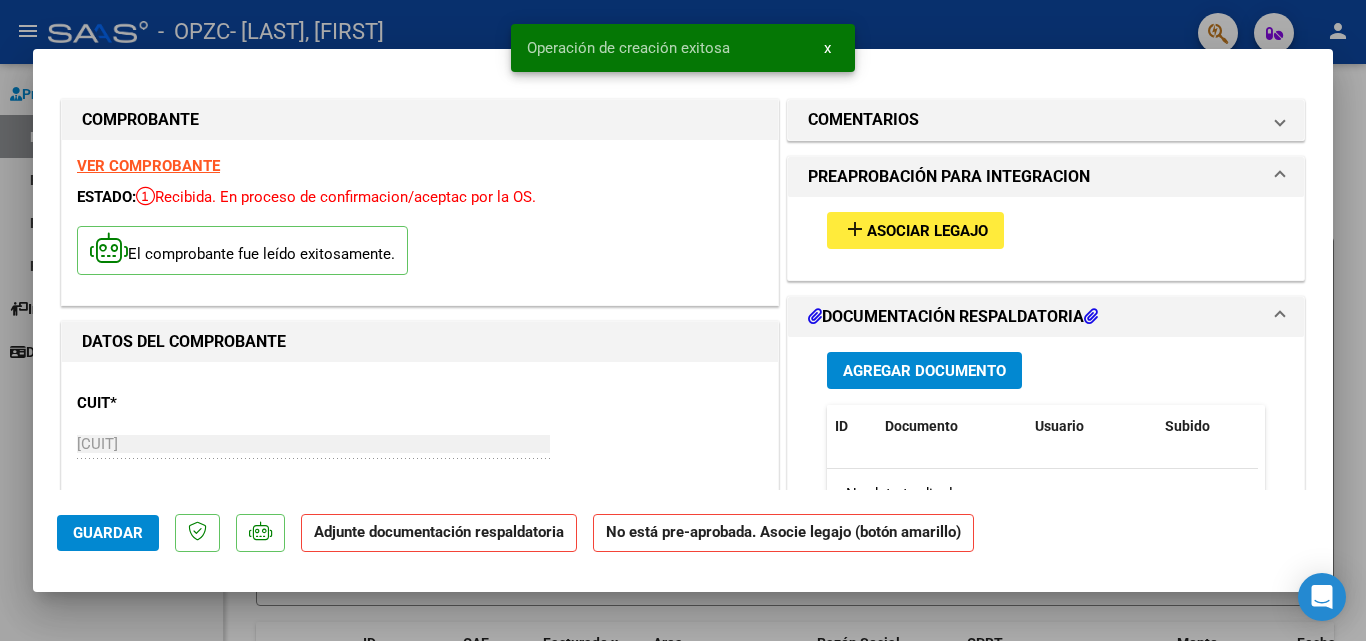 click on "Asociar Legajo" at bounding box center [927, 231] 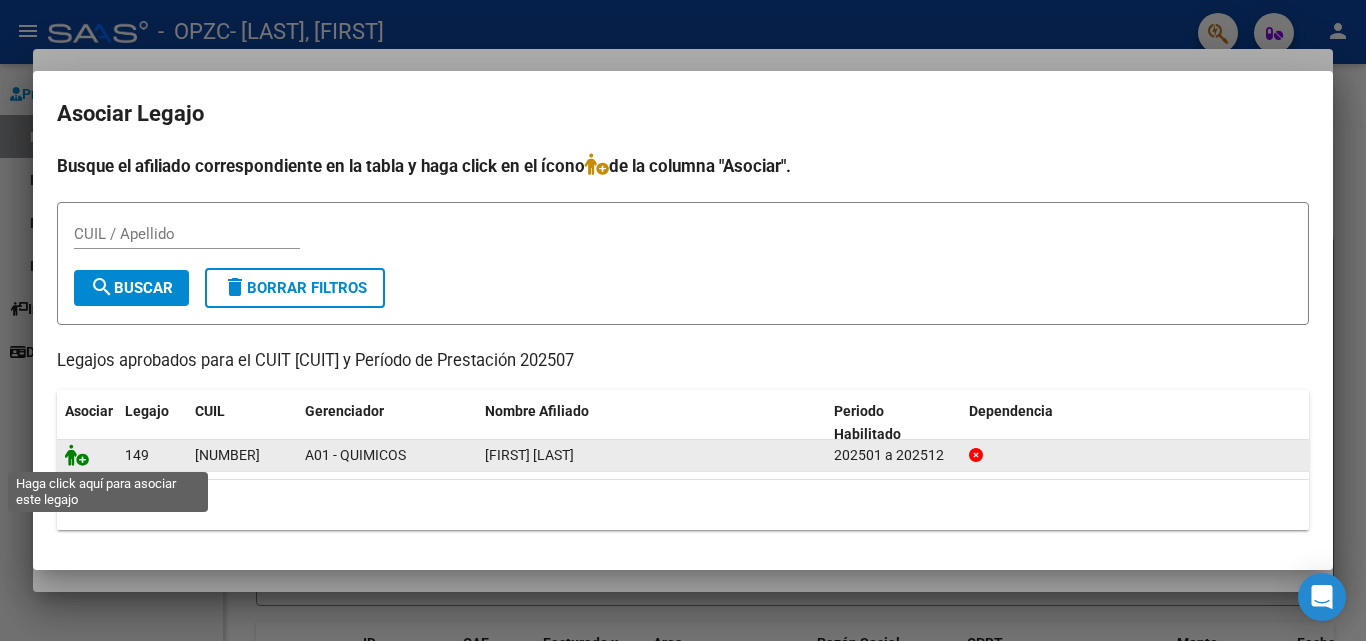 click 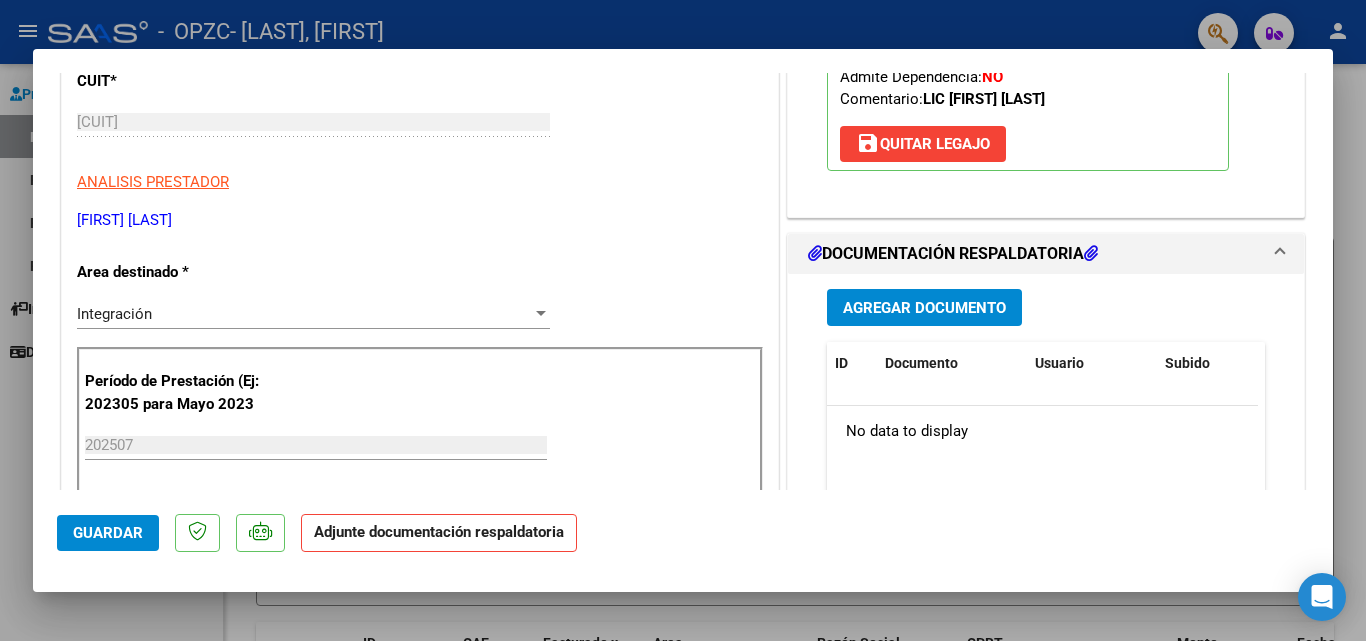 scroll, scrollTop: 400, scrollLeft: 0, axis: vertical 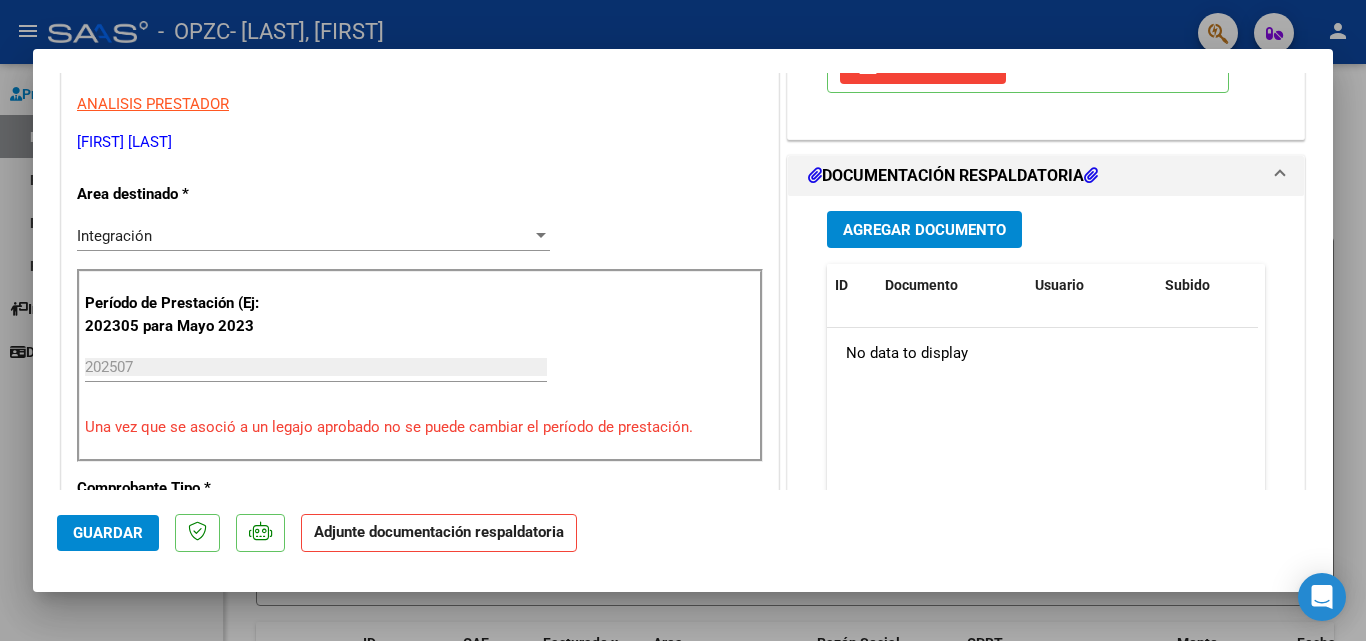 click on "Agregar Documento" at bounding box center (924, 230) 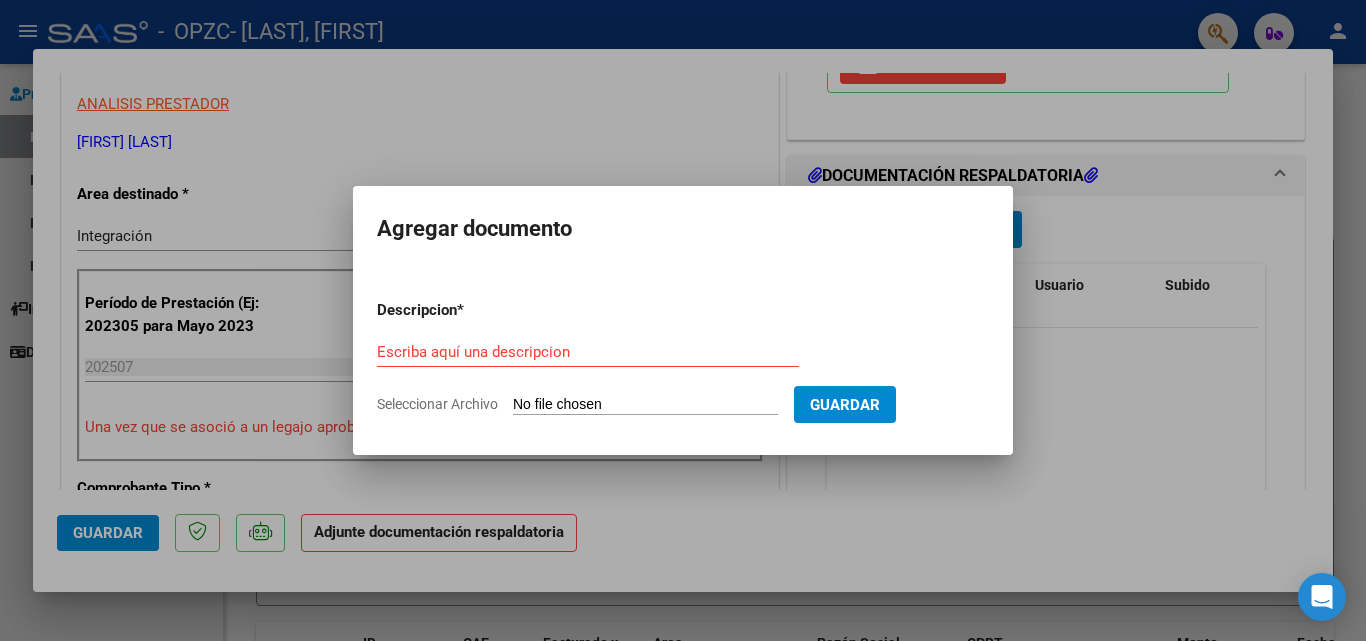 click on "Escriba aquí una descripcion" at bounding box center (588, 361) 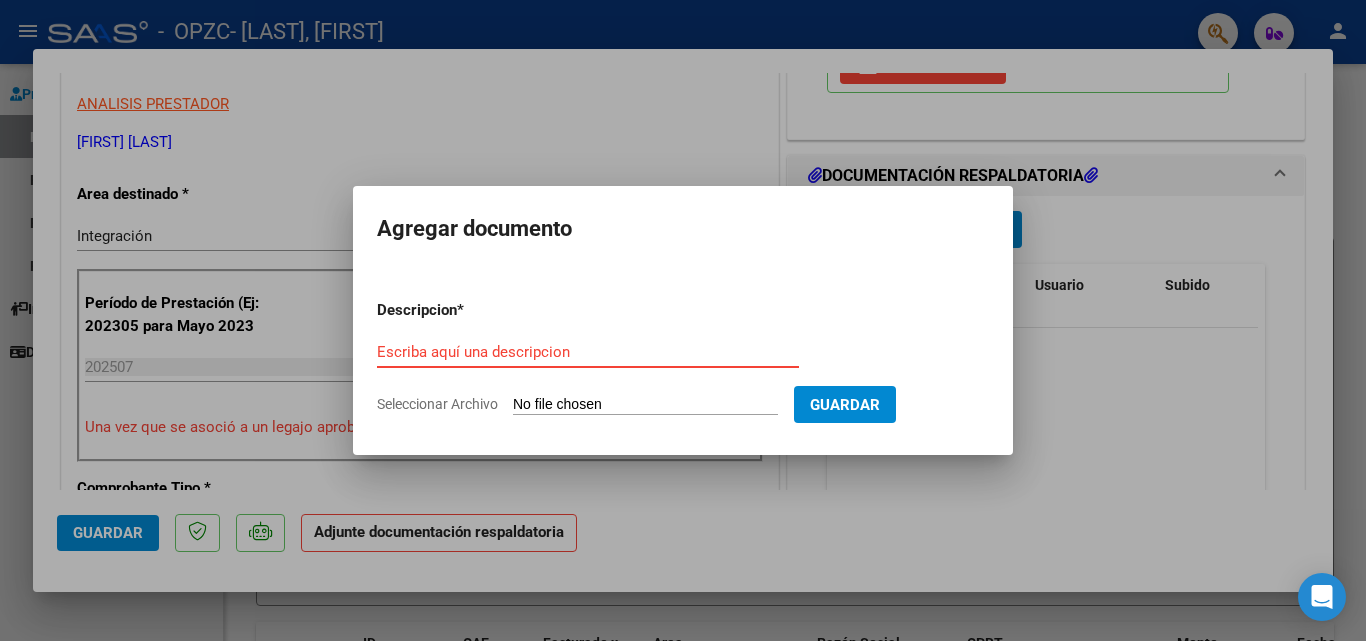 click on "Escriba aquí una descripcion" at bounding box center [588, 352] 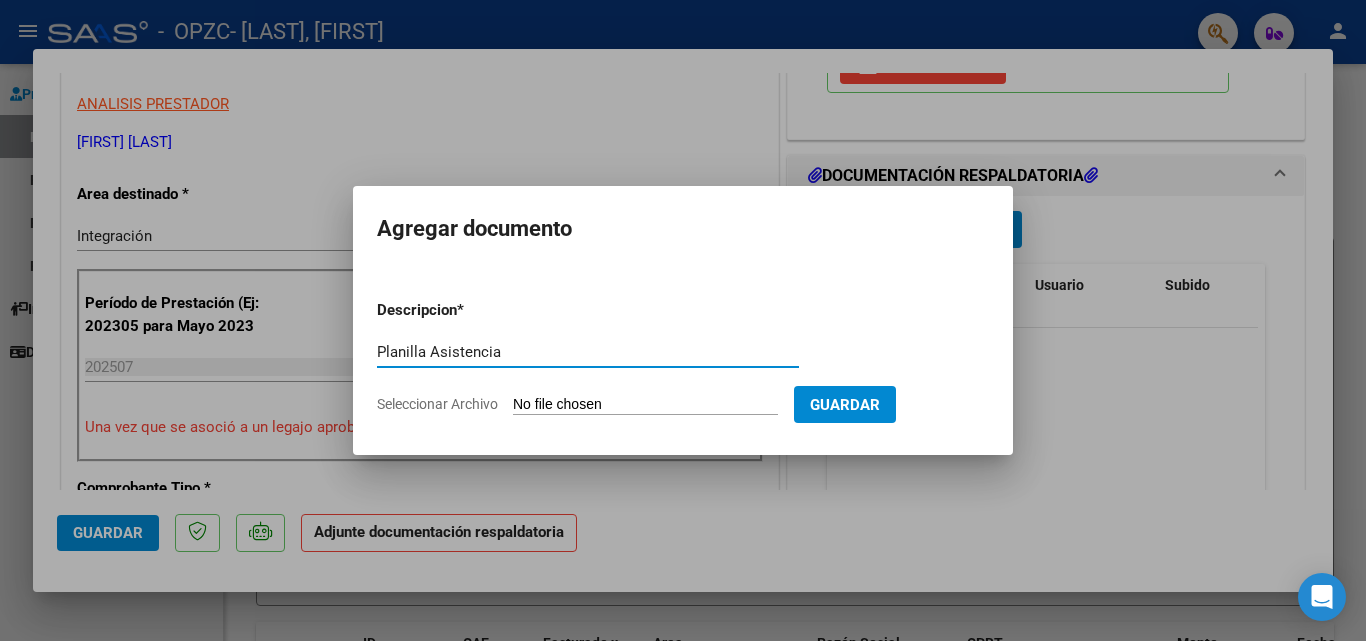 type on "Planilla Asistencia" 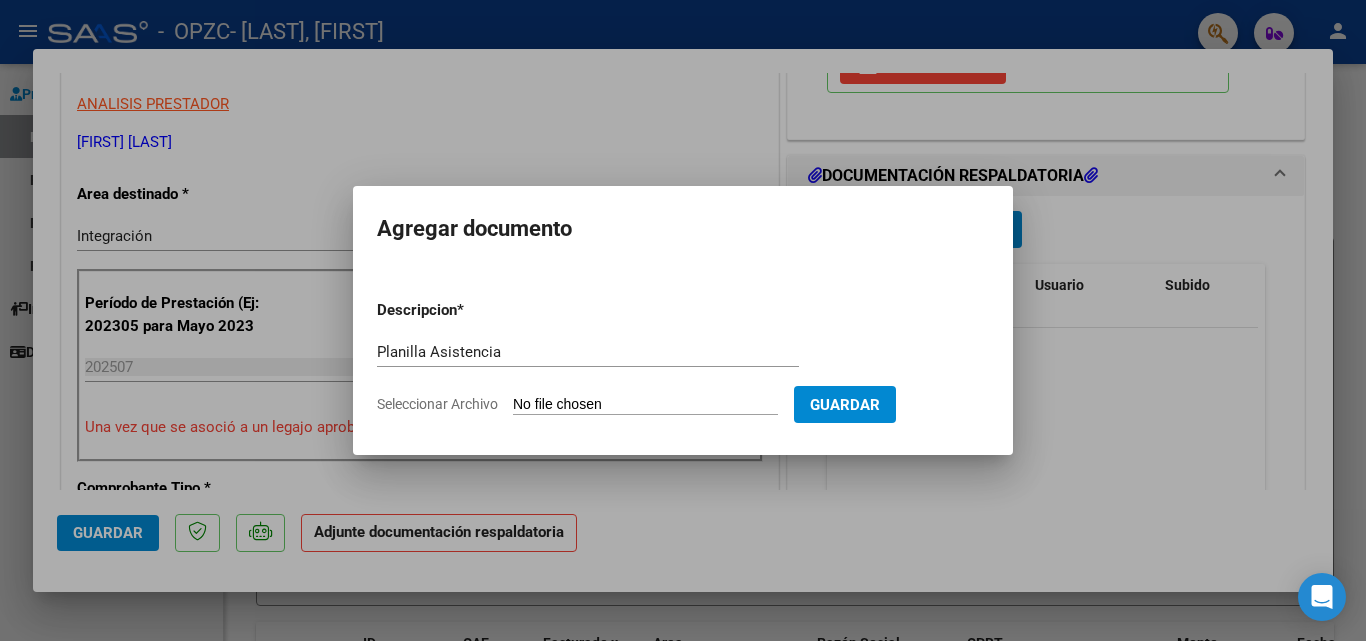 click on "Seleccionar Archivo" at bounding box center (645, 405) 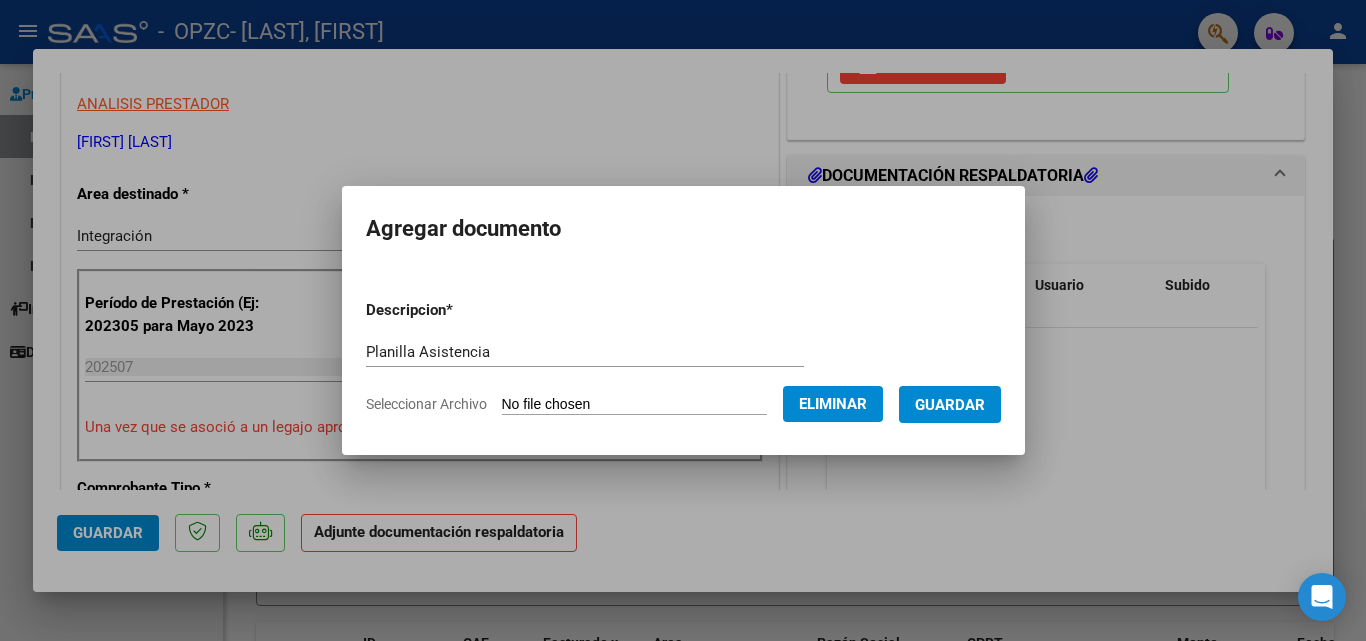 click on "Guardar" at bounding box center [950, 405] 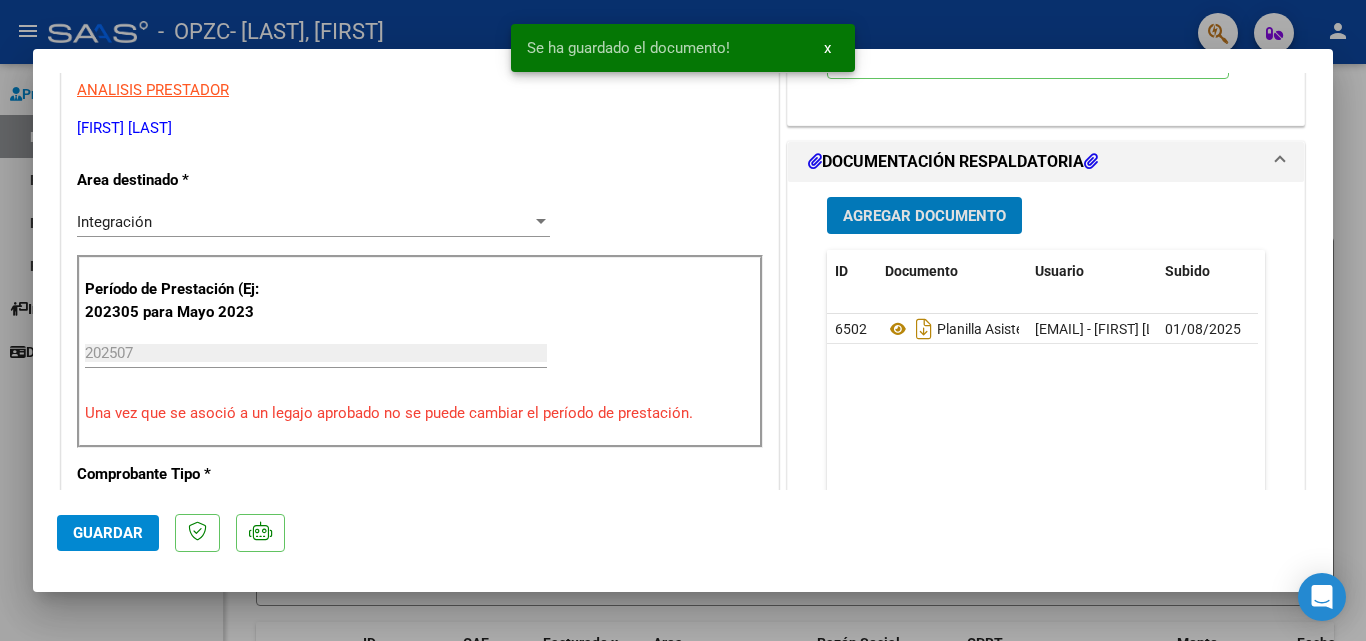 scroll, scrollTop: 400, scrollLeft: 0, axis: vertical 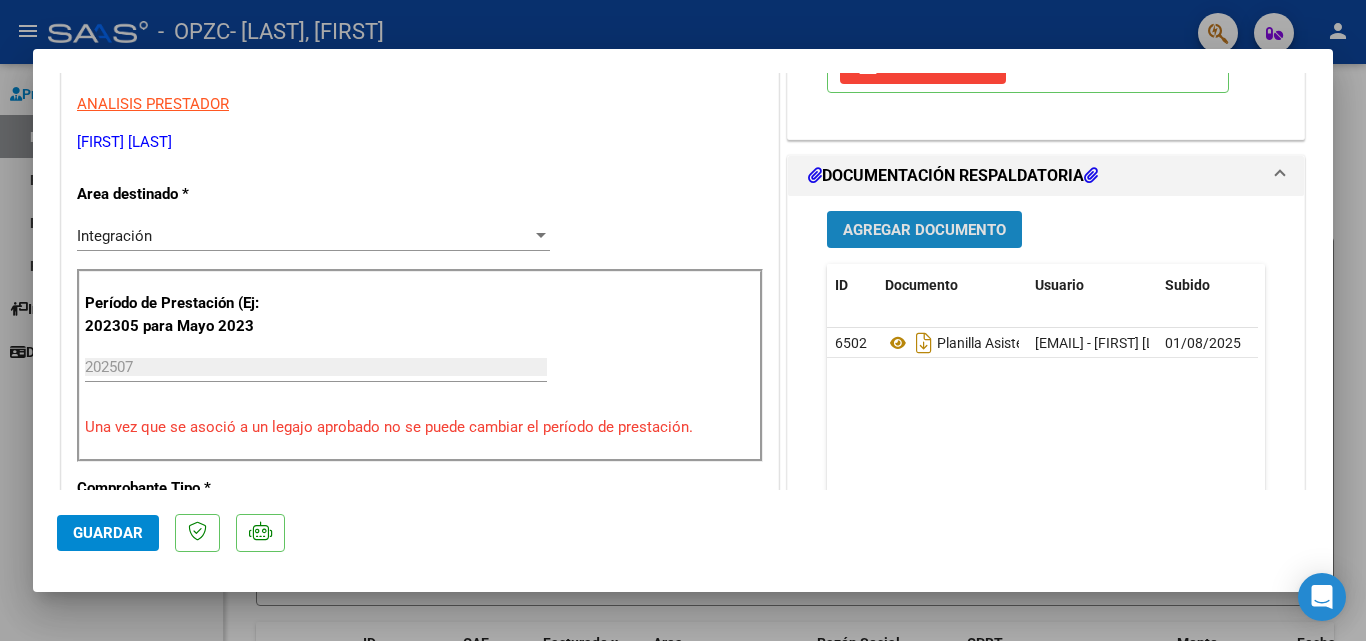 click on "Agregar Documento" at bounding box center (924, 230) 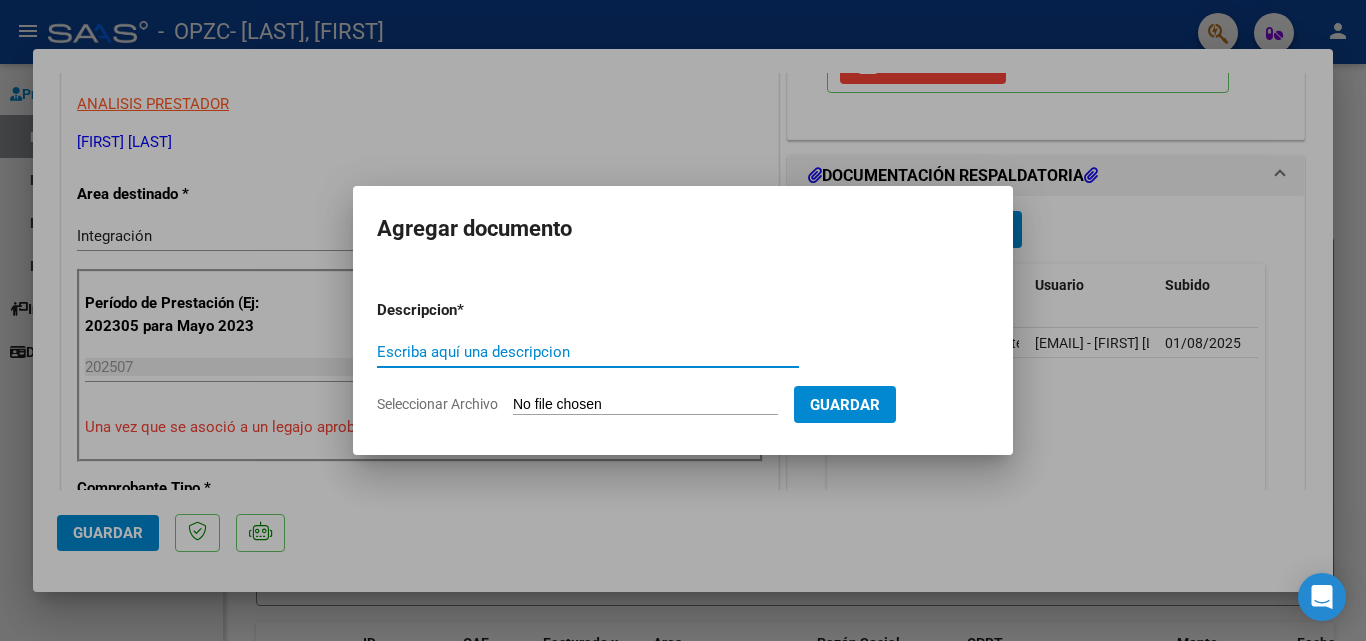 click on "Escriba aquí una descripcion" at bounding box center [588, 352] 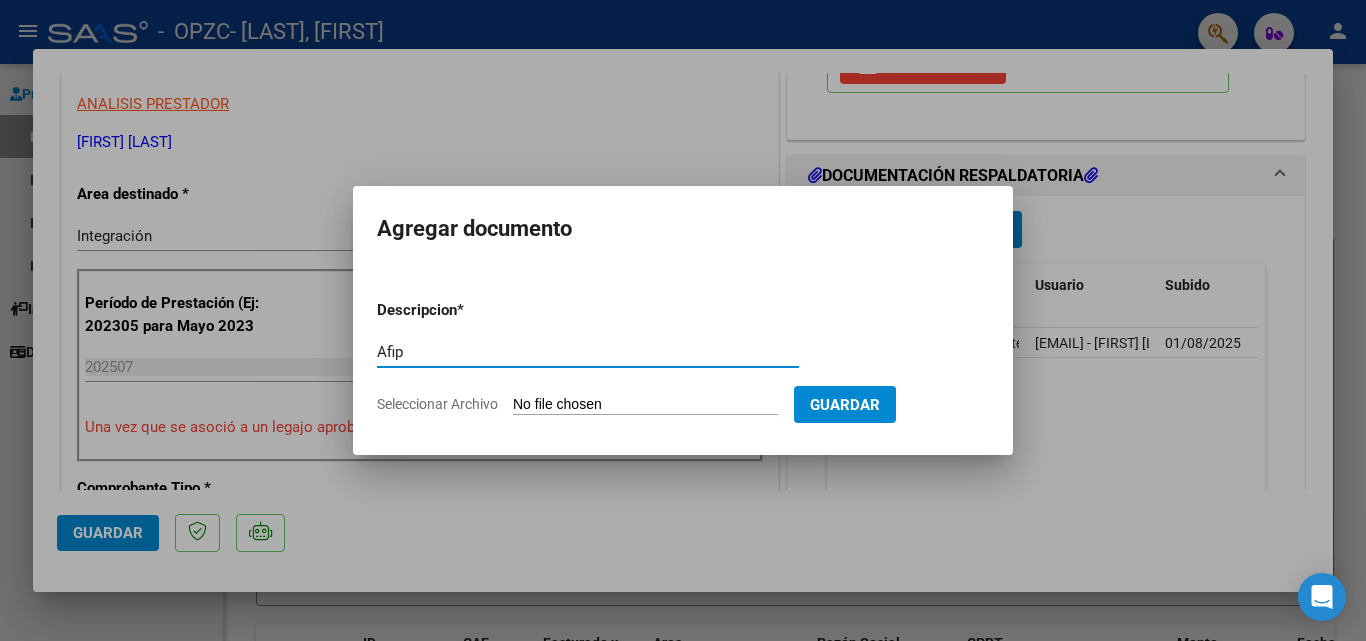 type on "Afip" 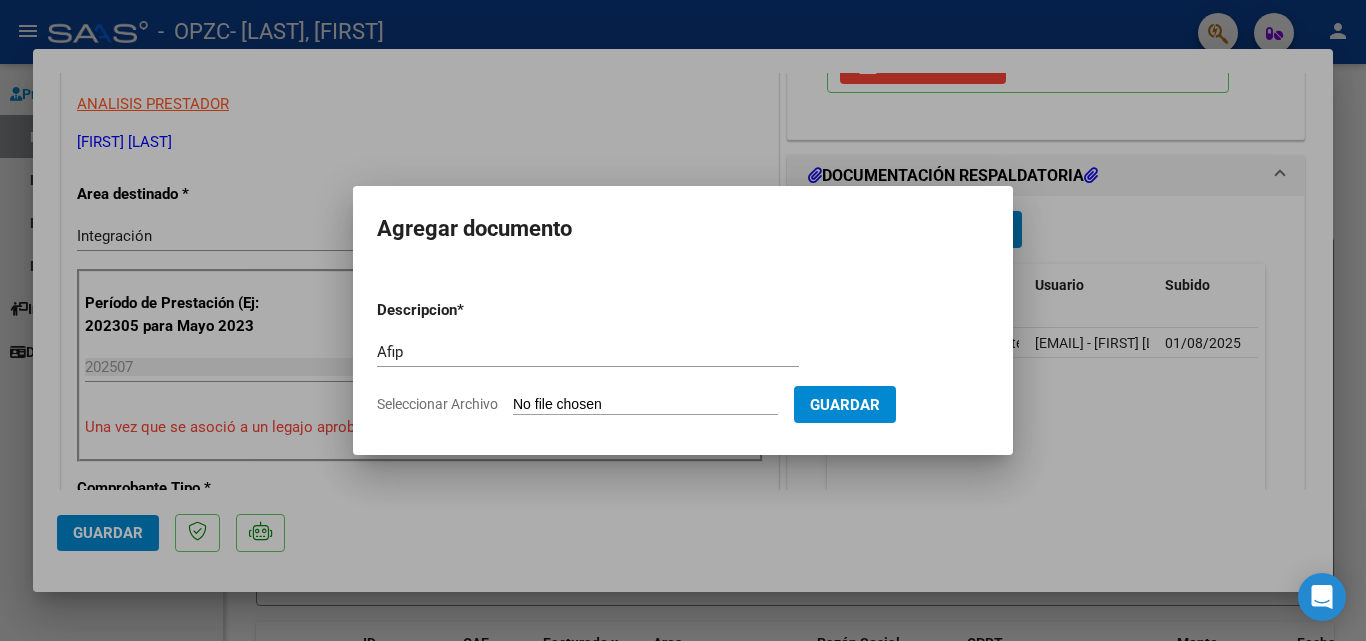 click on "Seleccionar Archivo" at bounding box center [645, 405] 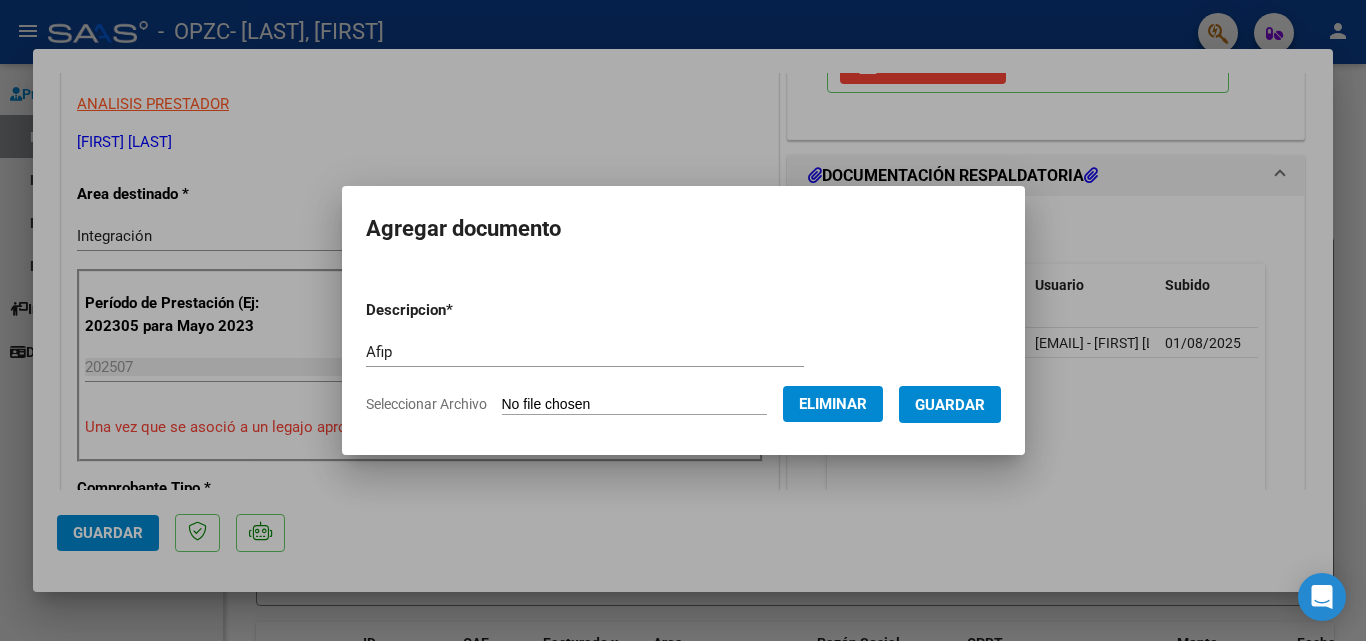 click on "Guardar" at bounding box center [950, 405] 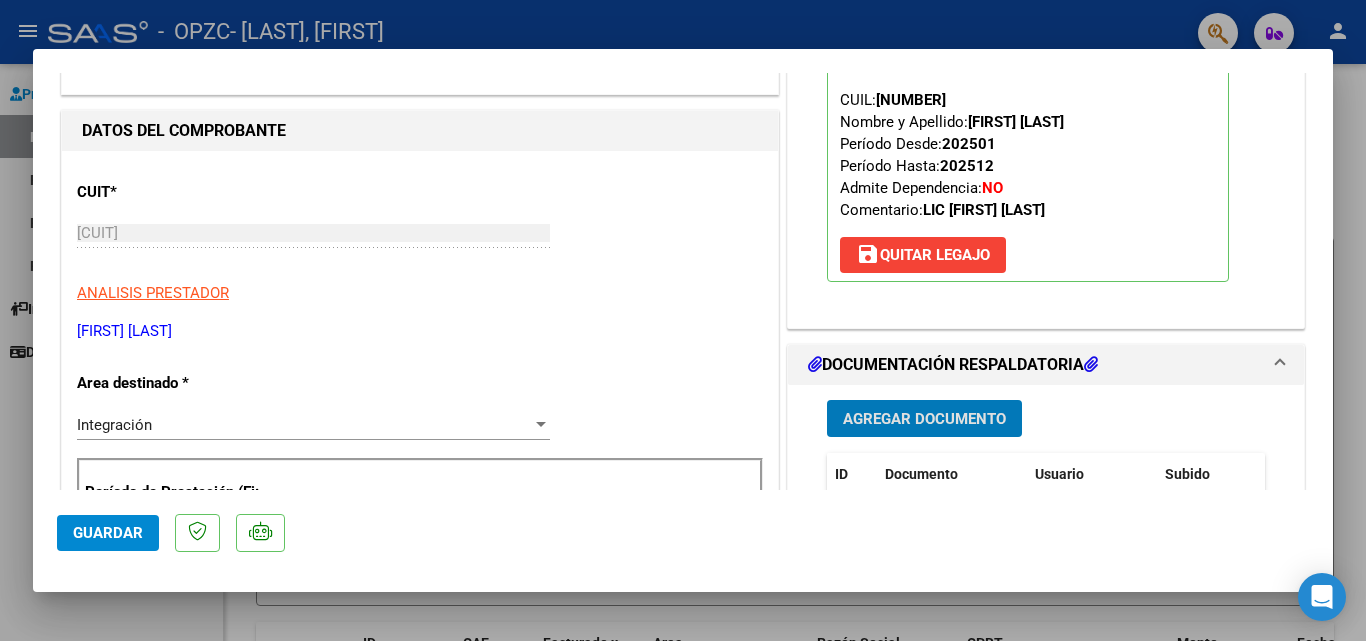 scroll, scrollTop: 300, scrollLeft: 0, axis: vertical 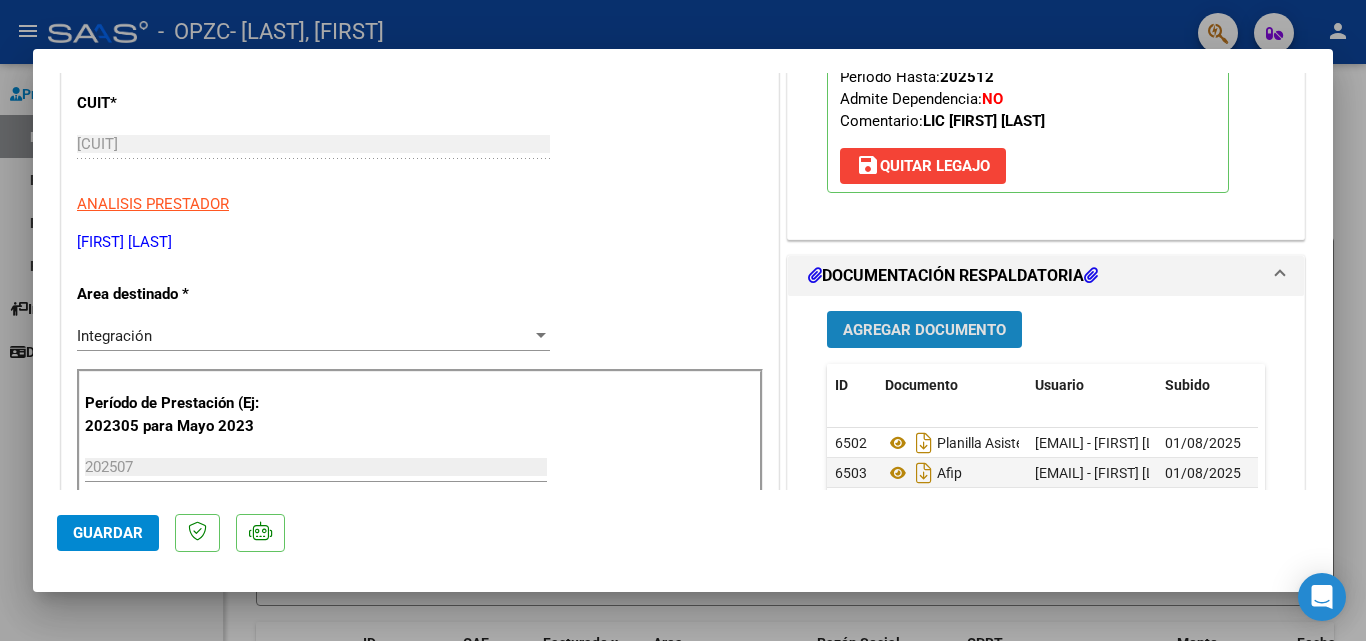 click on "Agregar Documento" at bounding box center [924, 329] 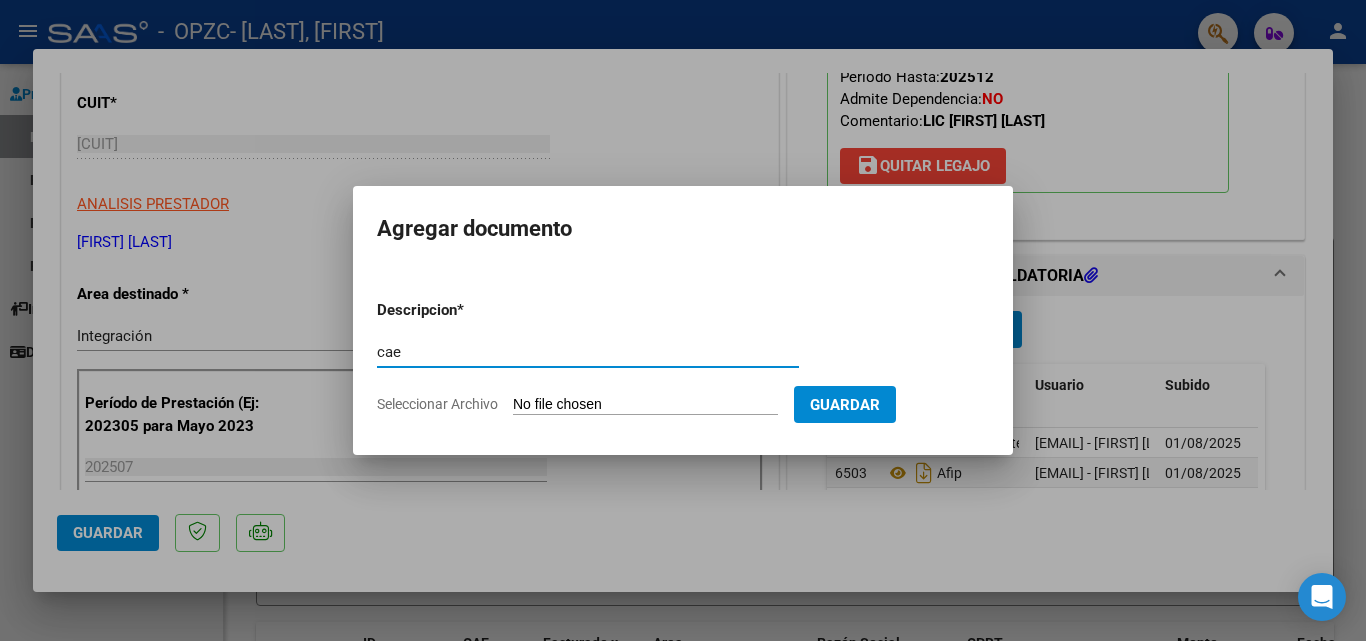 type on "cae" 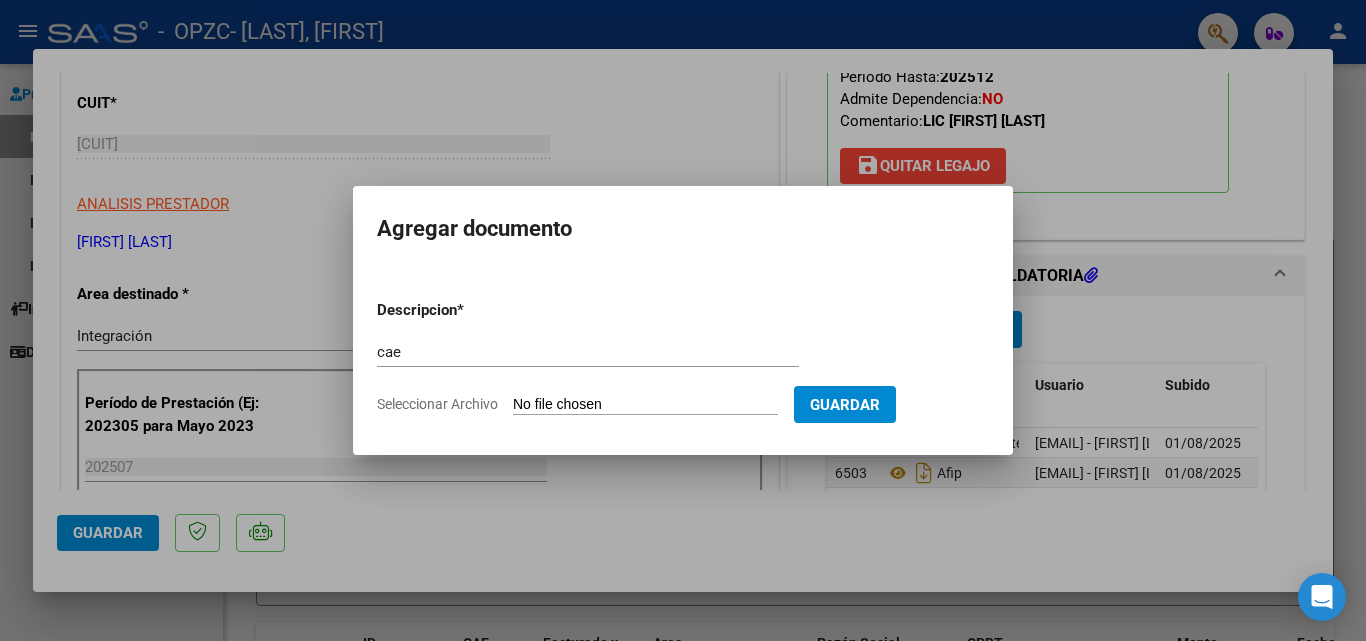 type on "C:\fakepath\CAE.pdf" 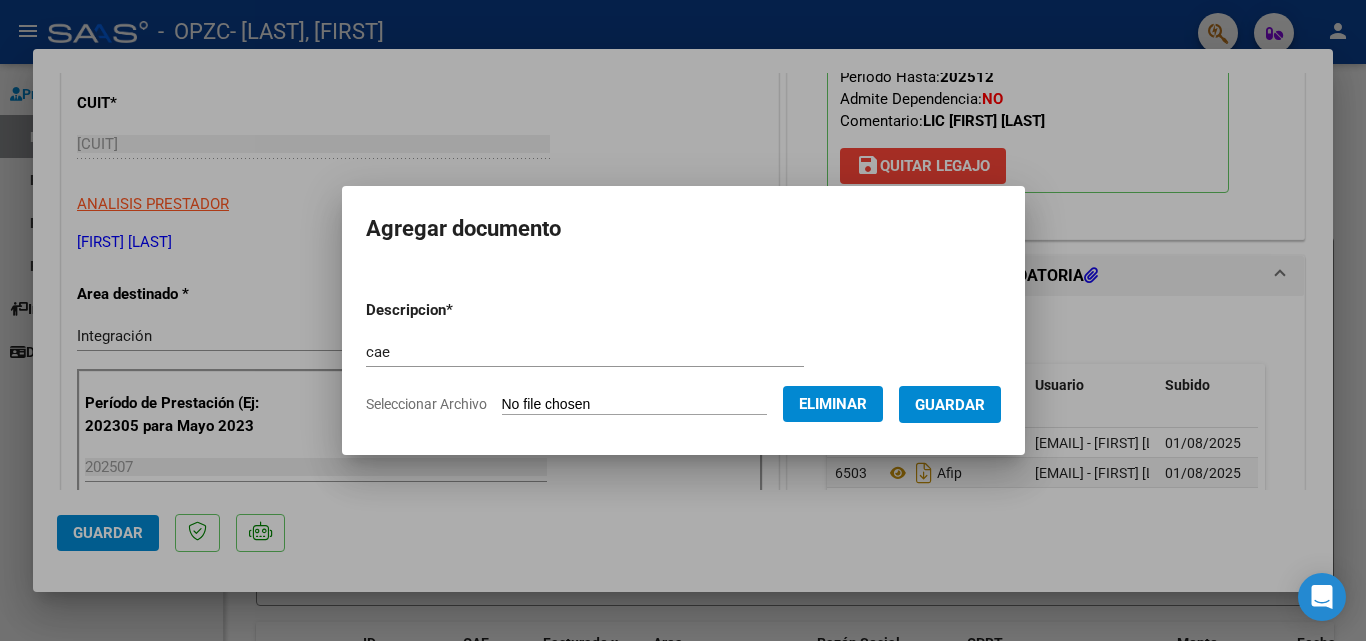 click on "Guardar" at bounding box center [950, 405] 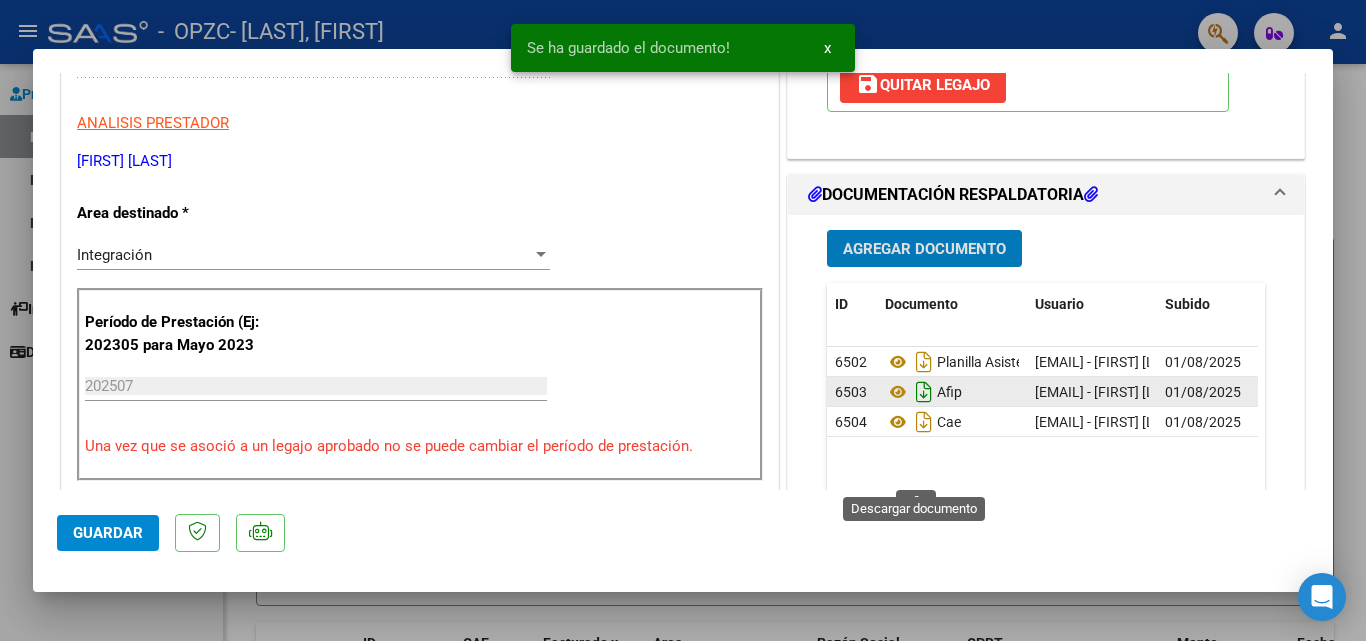 scroll, scrollTop: 500, scrollLeft: 0, axis: vertical 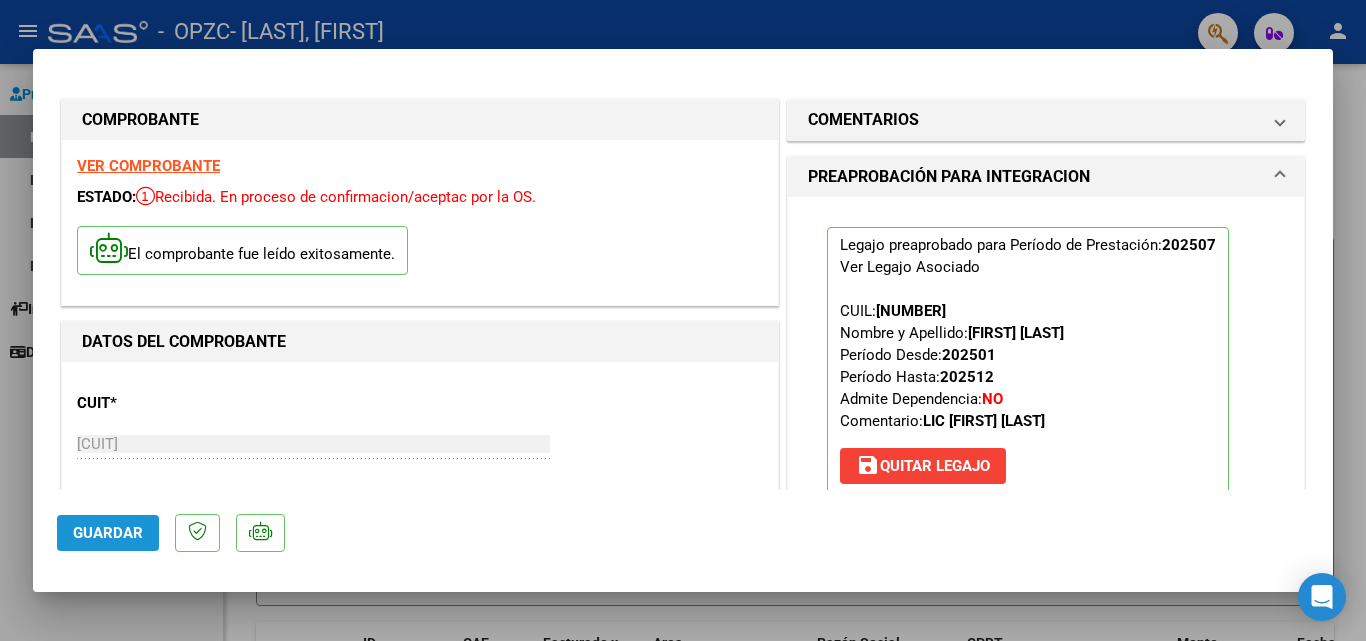 click on "Guardar" 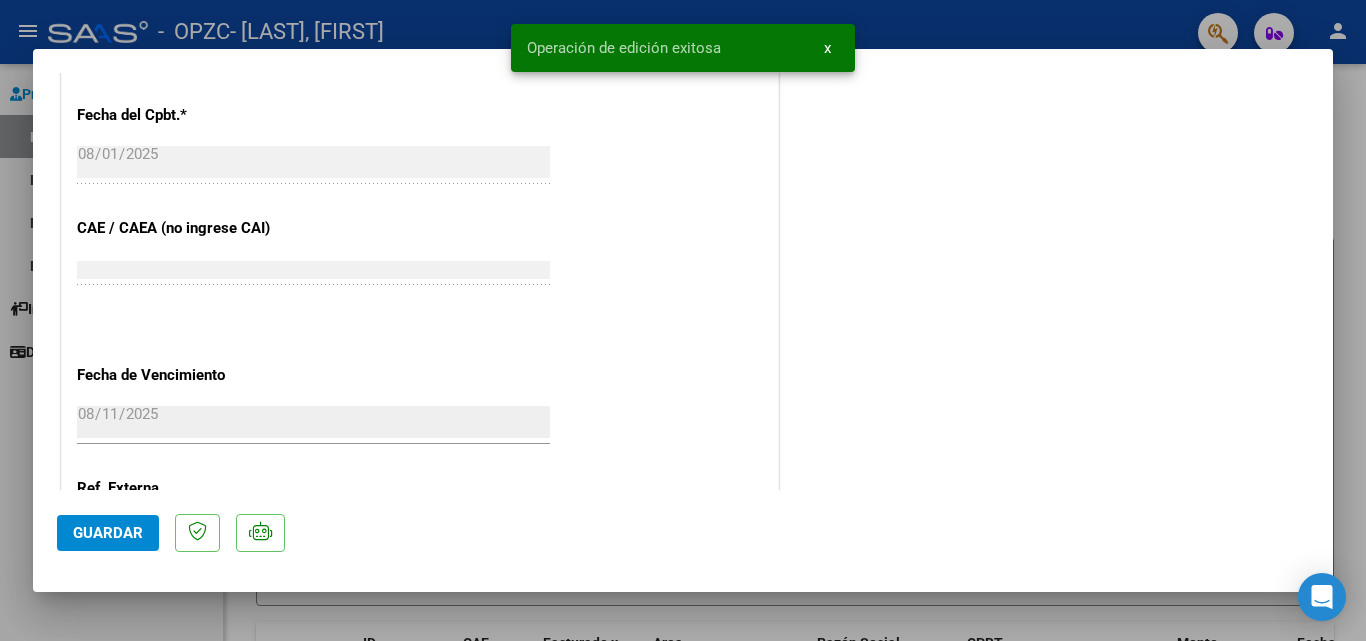 scroll, scrollTop: 1373, scrollLeft: 0, axis: vertical 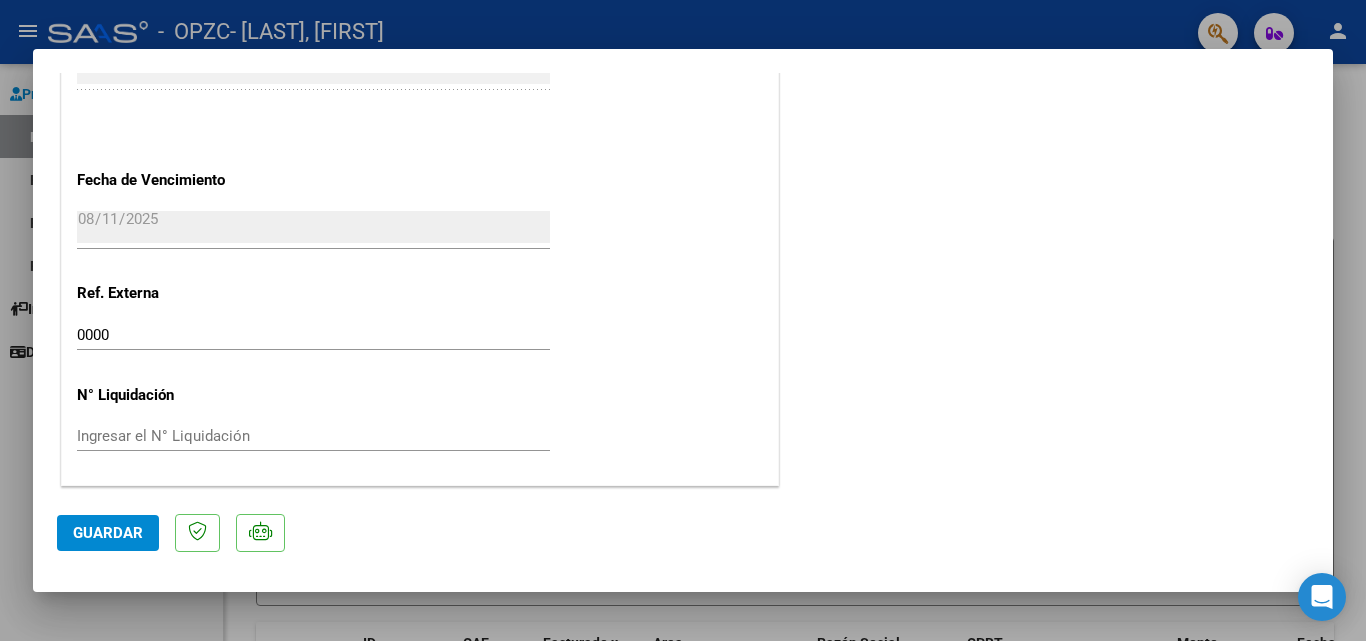 click at bounding box center (683, 320) 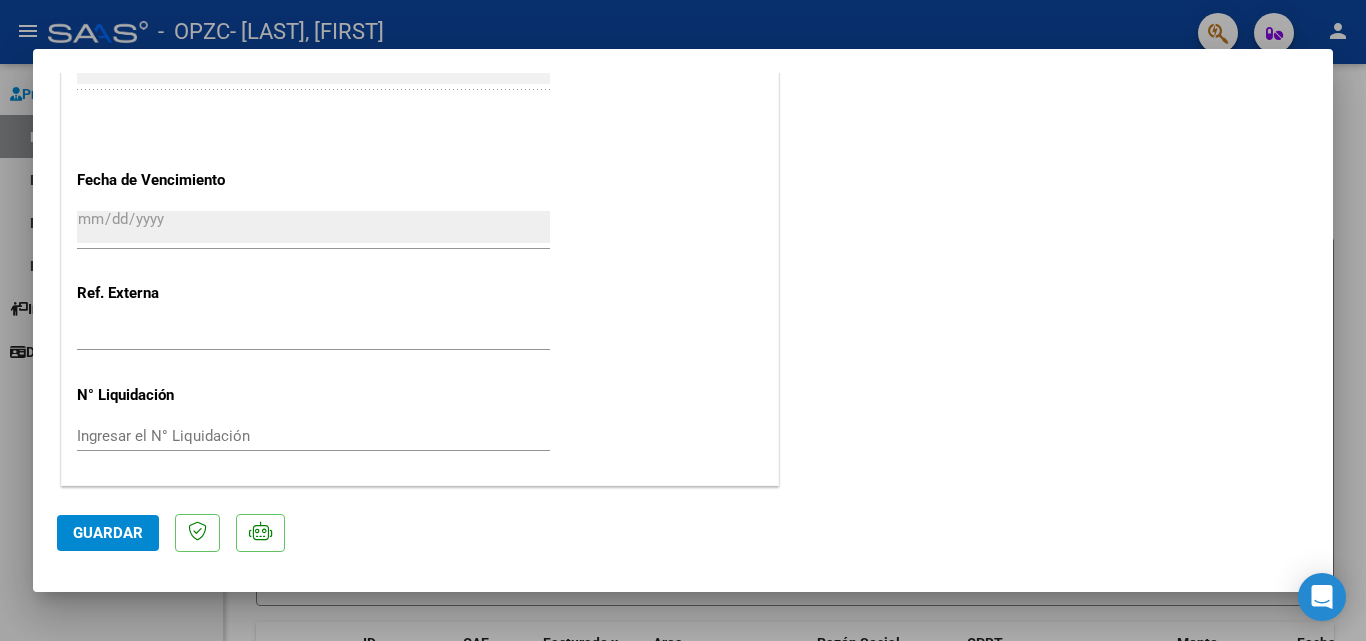 scroll, scrollTop: 0, scrollLeft: 0, axis: both 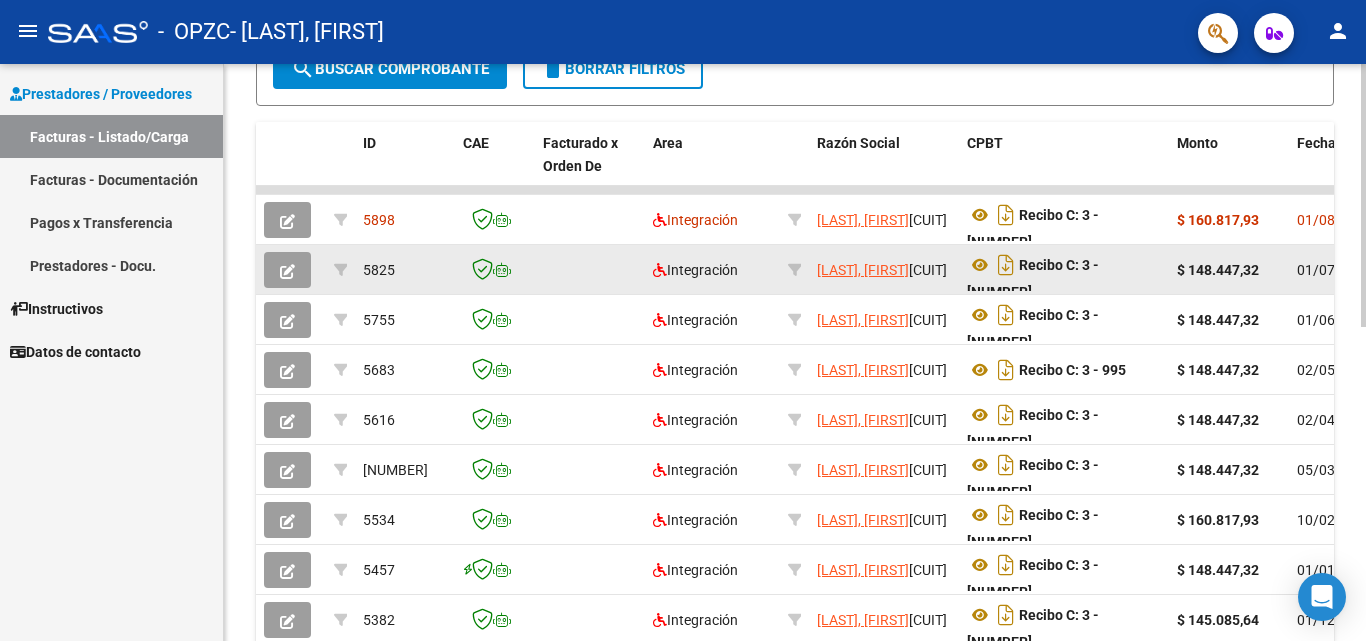 click 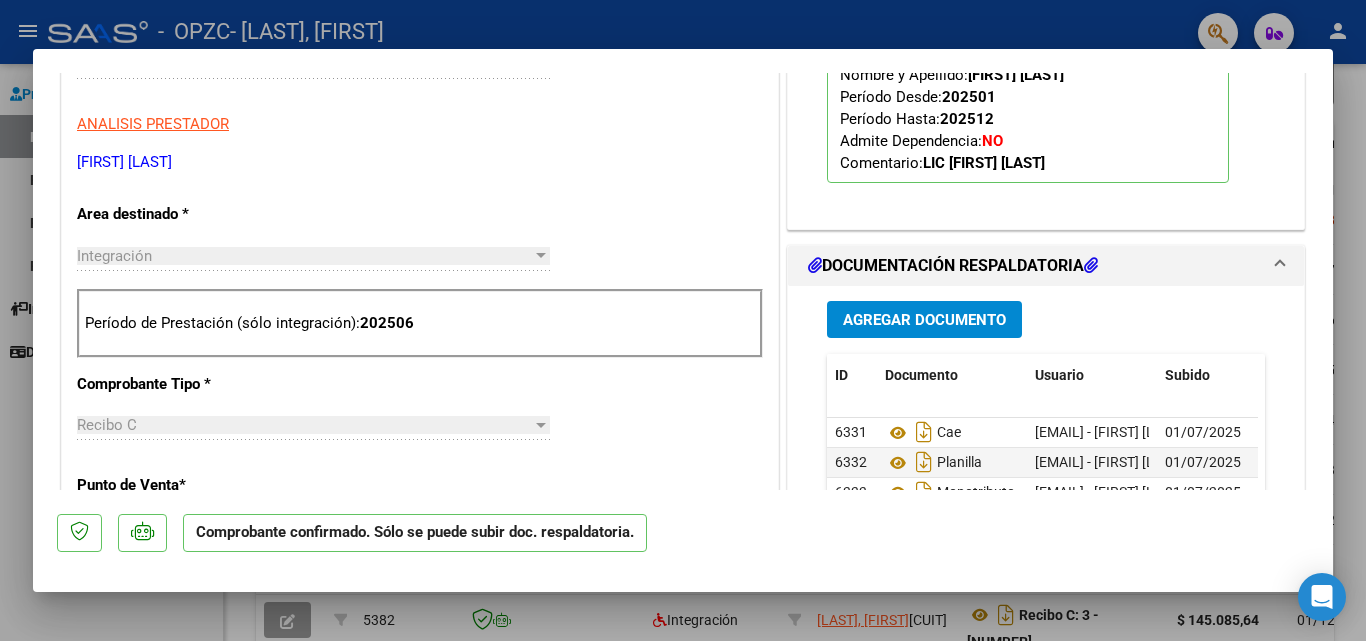 scroll, scrollTop: 700, scrollLeft: 0, axis: vertical 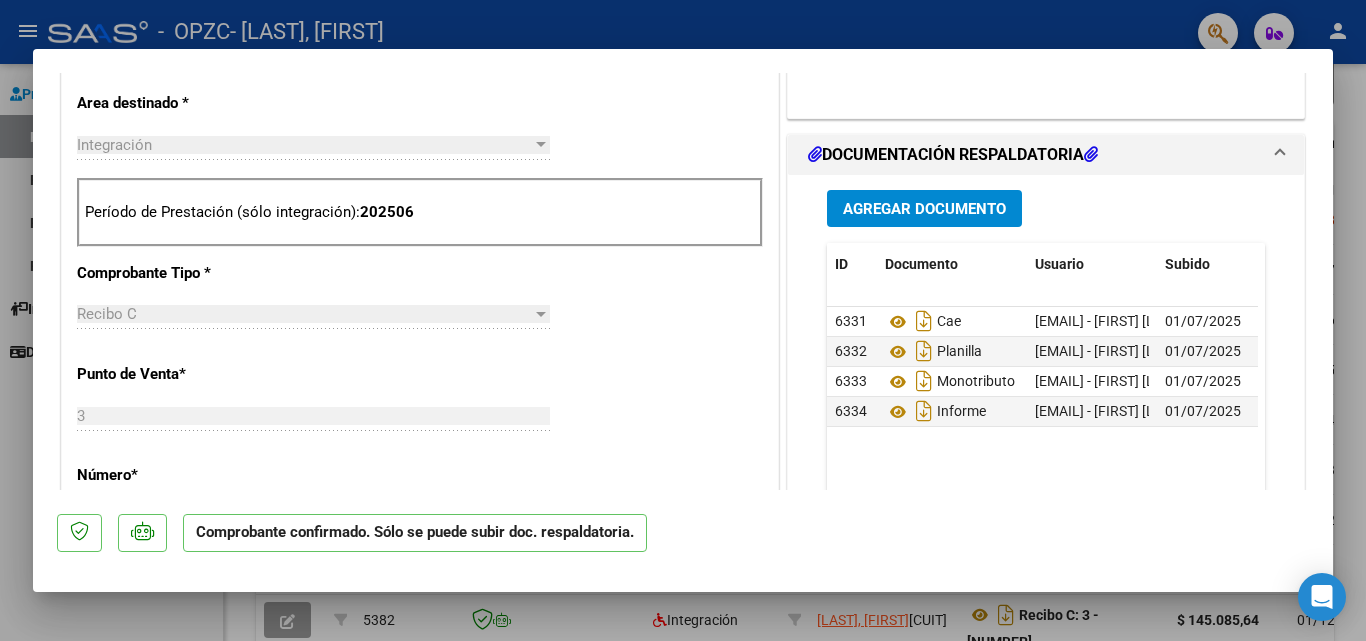 click at bounding box center [683, 320] 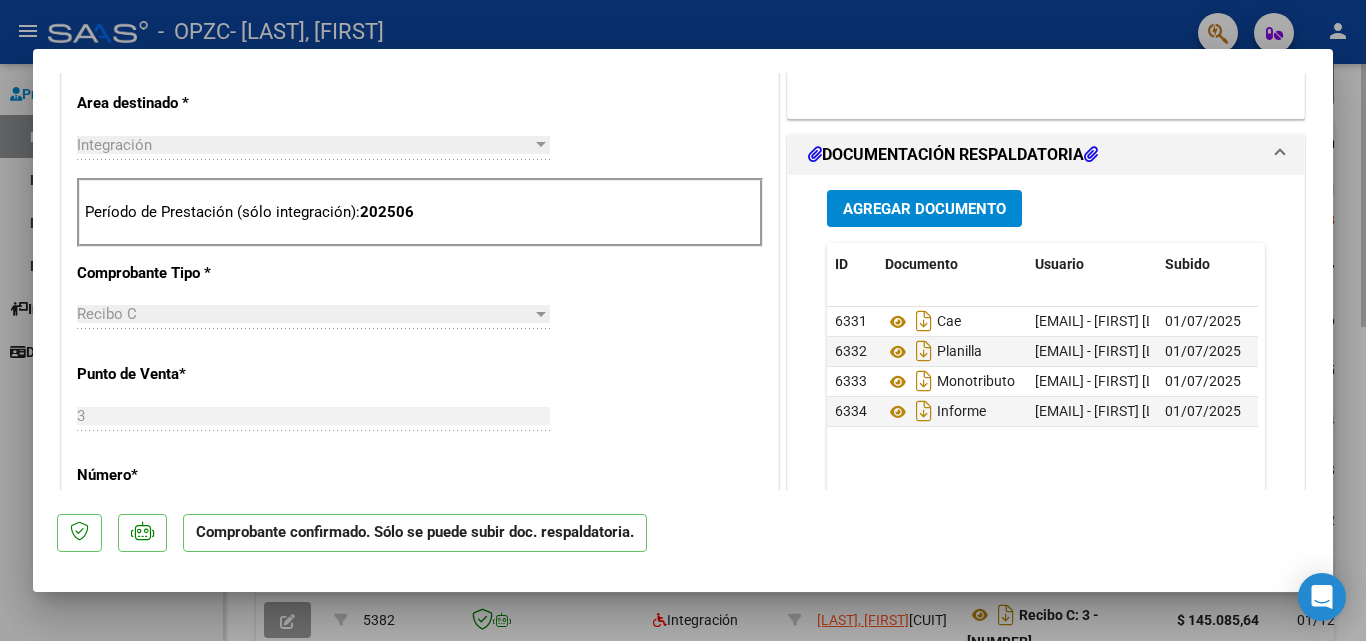 type 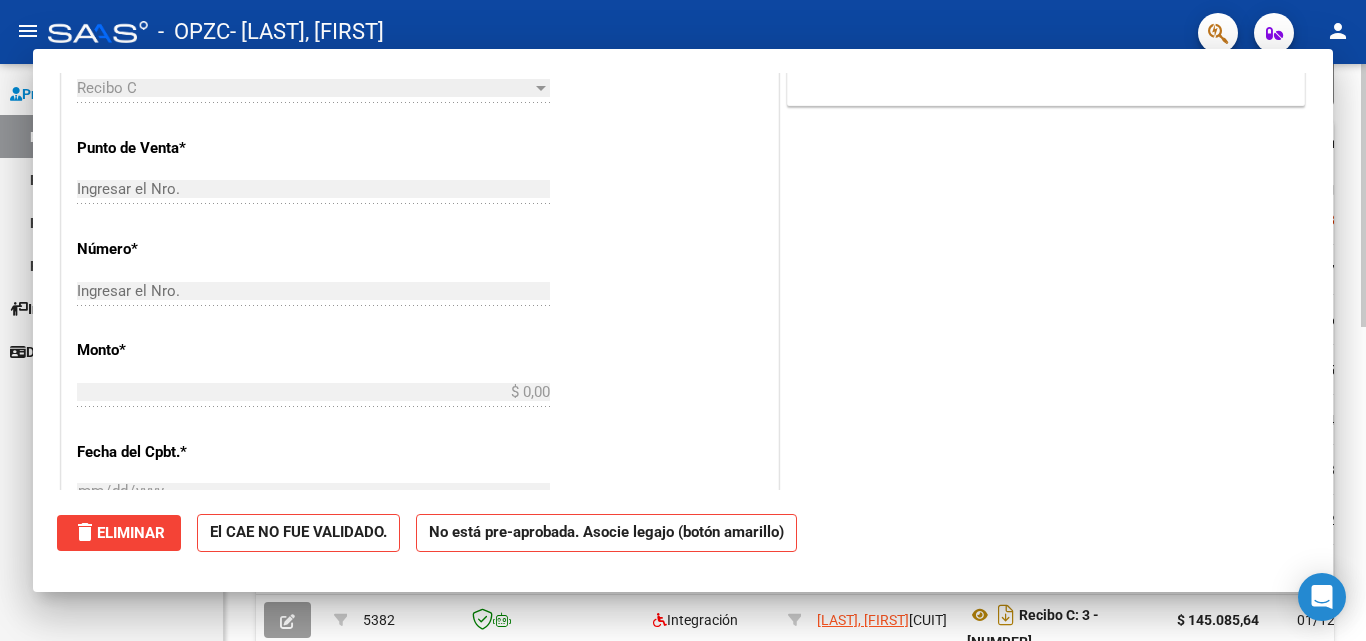 scroll, scrollTop: 0, scrollLeft: 0, axis: both 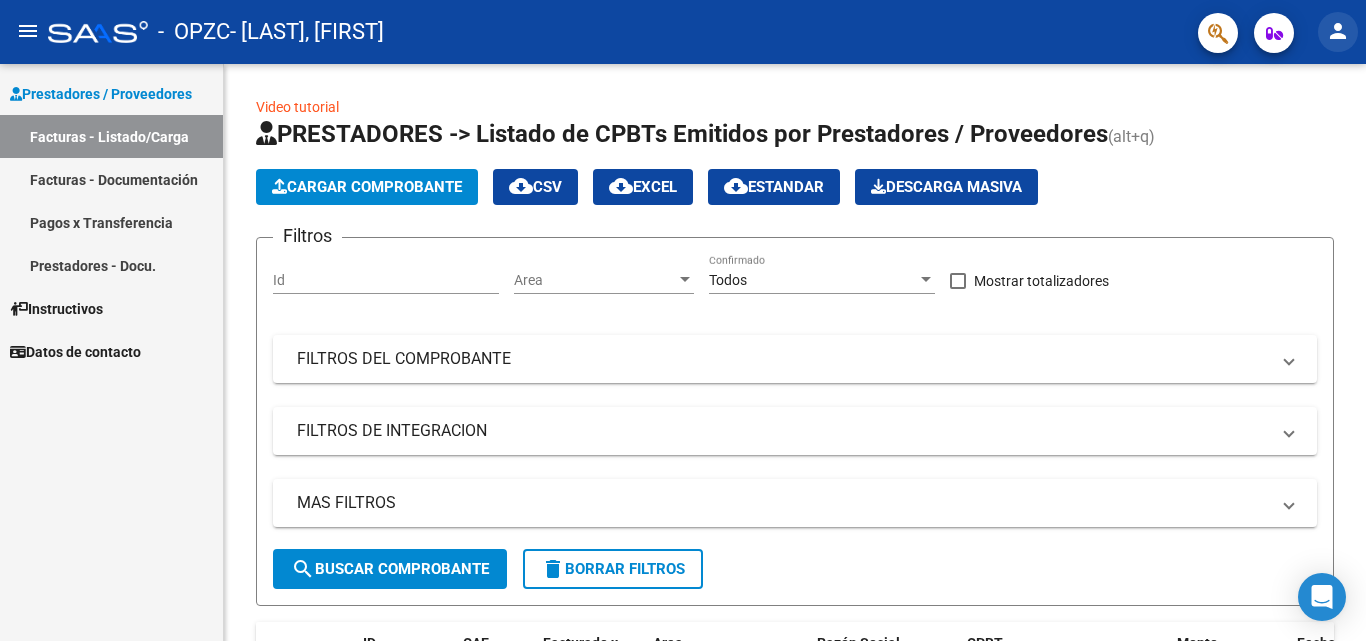click on "person" 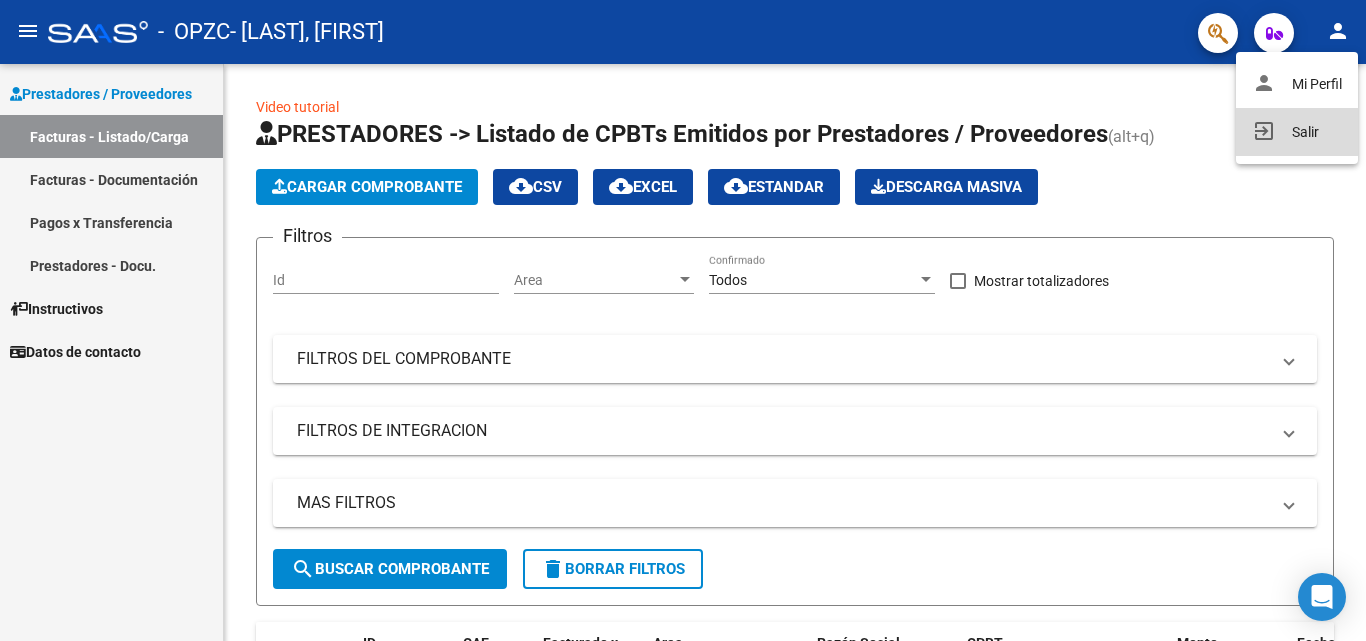 click on "exit_to_app  Salir" at bounding box center (1297, 132) 